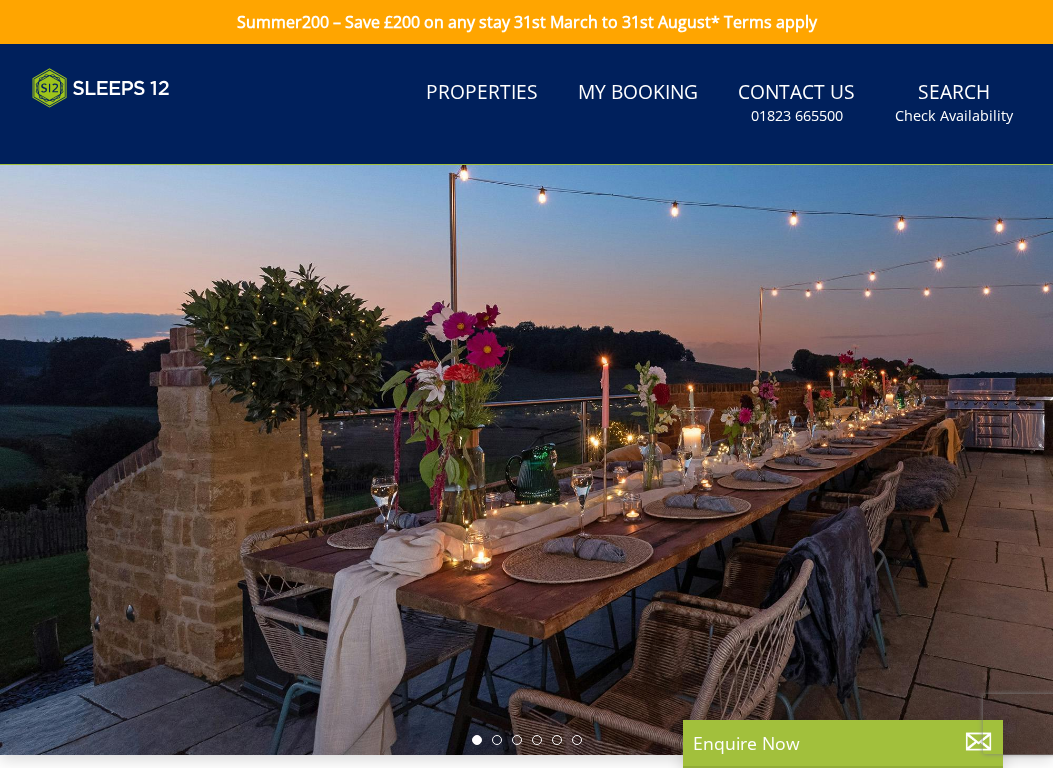 scroll, scrollTop: 40, scrollLeft: 0, axis: vertical 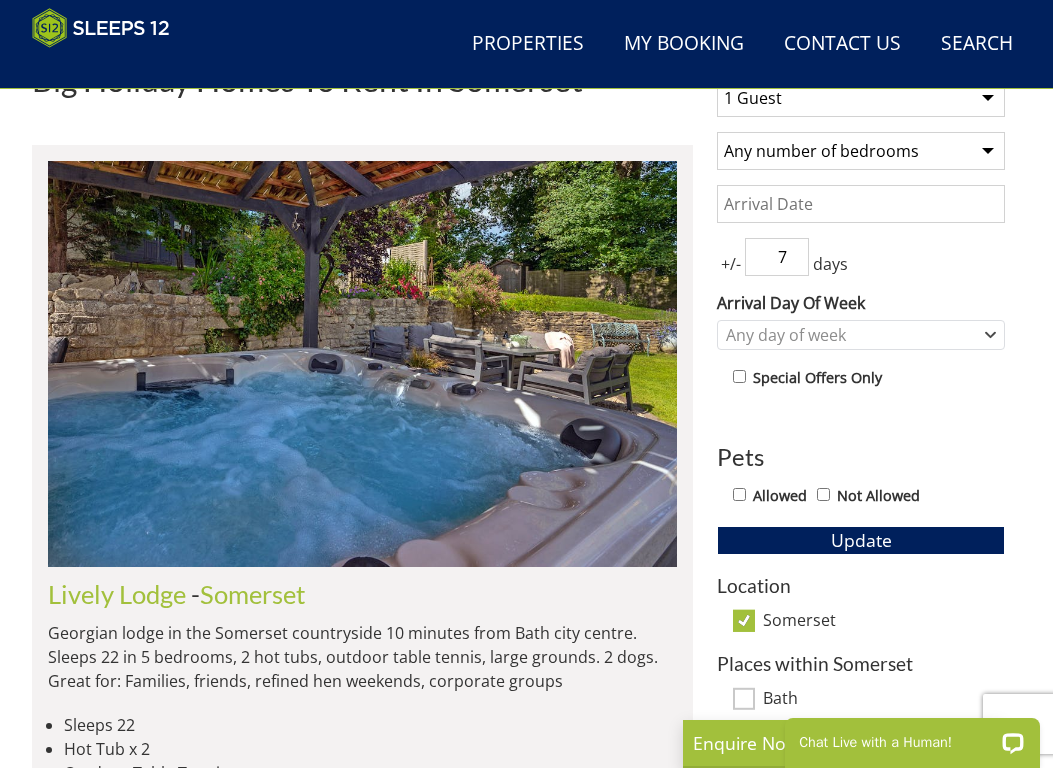 select on "10" 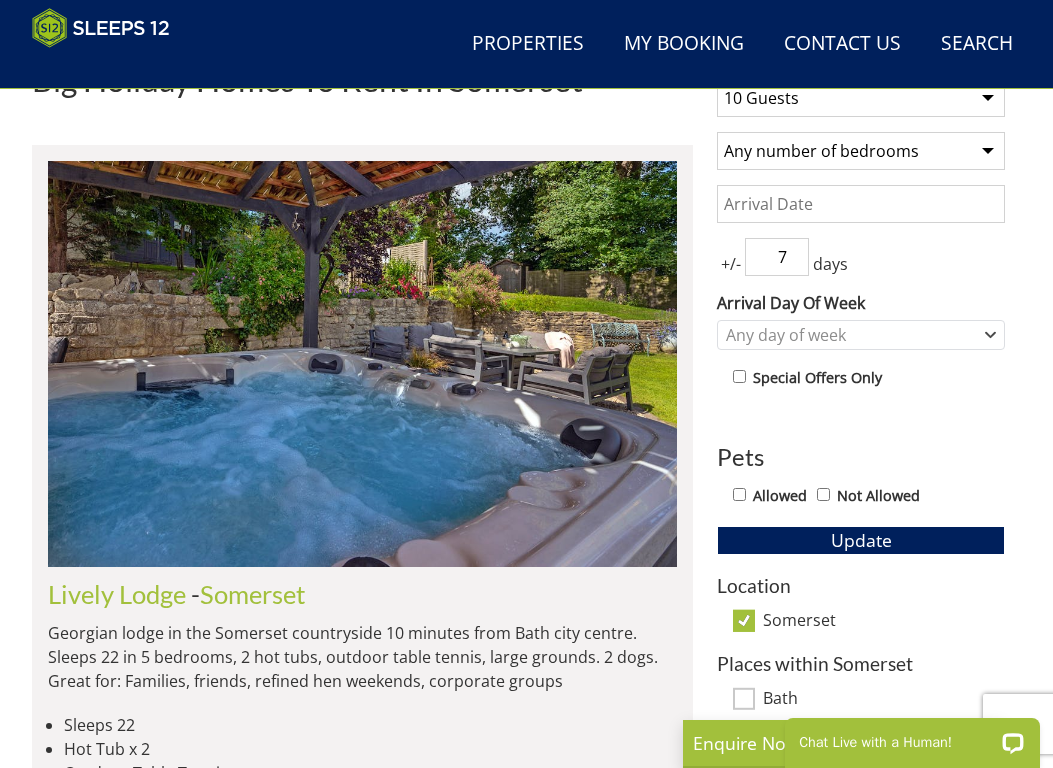 select on "5" 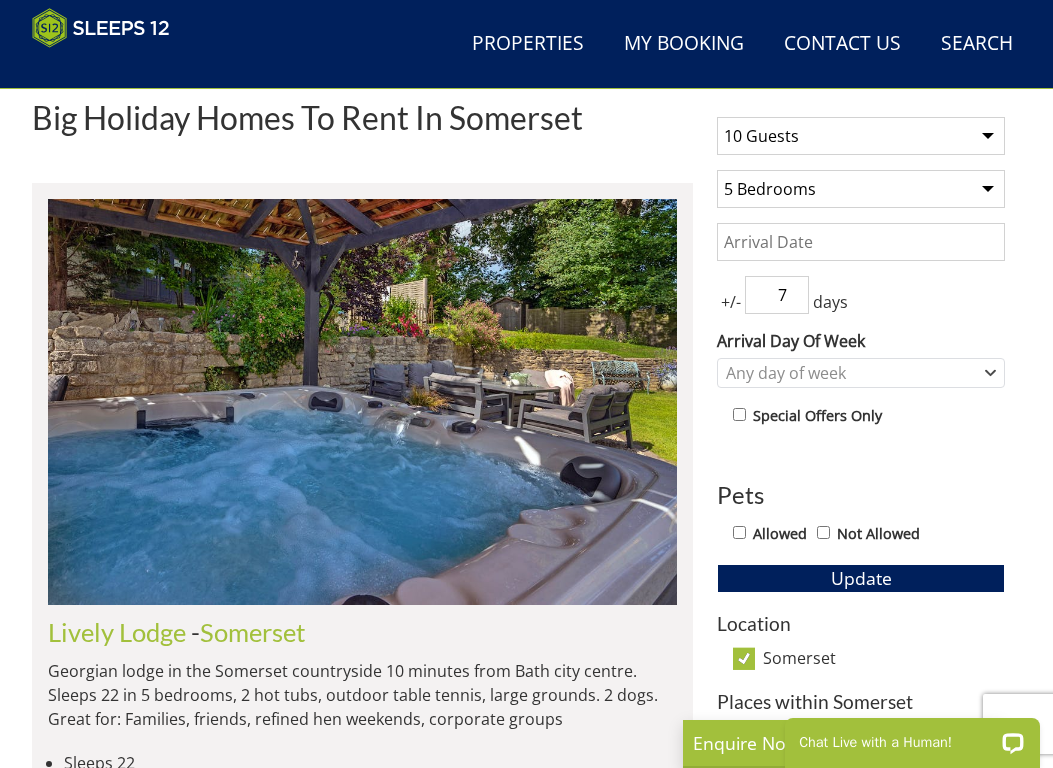 scroll, scrollTop: 679, scrollLeft: 0, axis: vertical 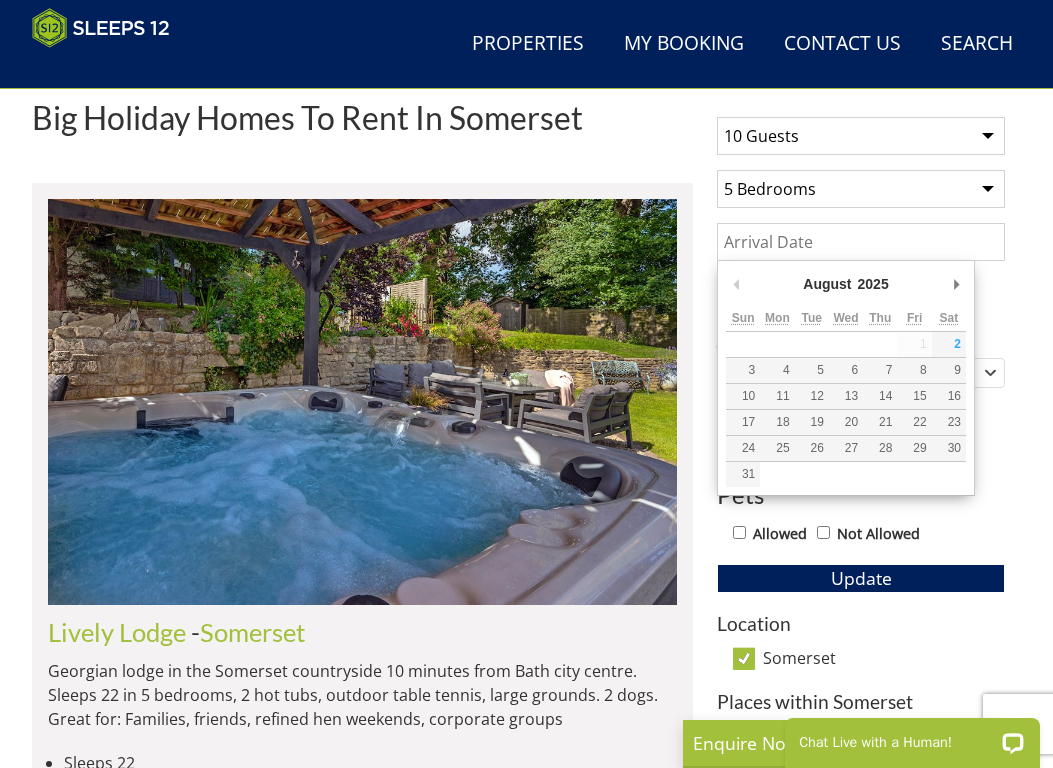 click on "Date" at bounding box center [861, 242] 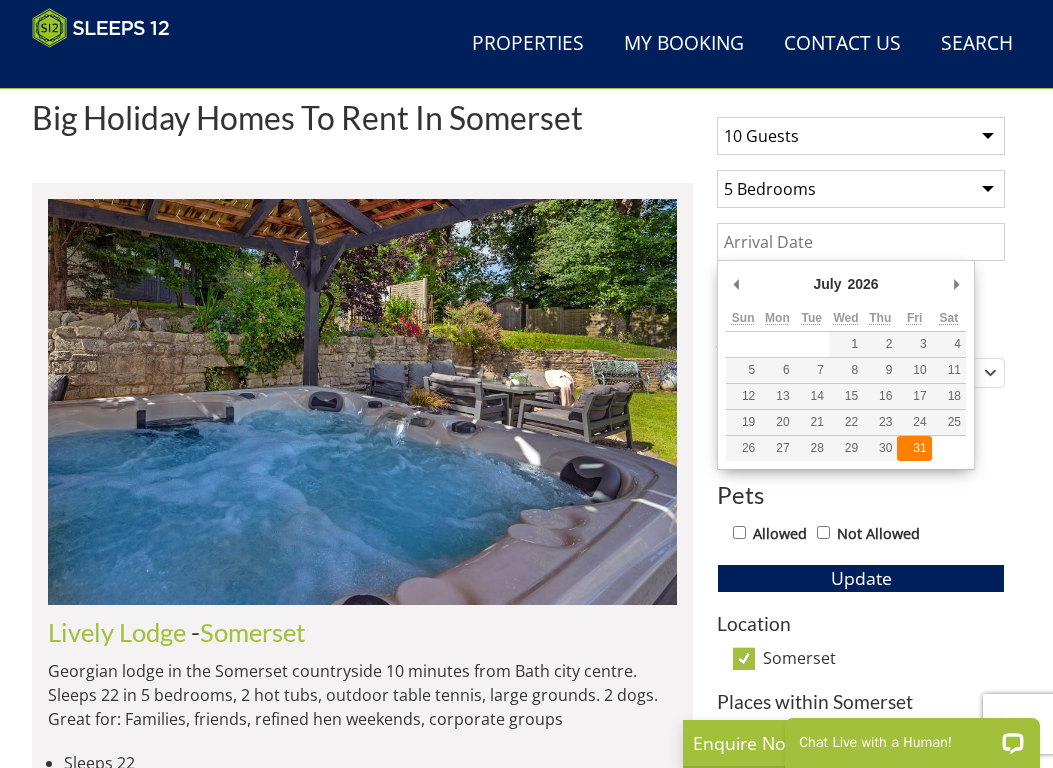 type on "31/07/2026" 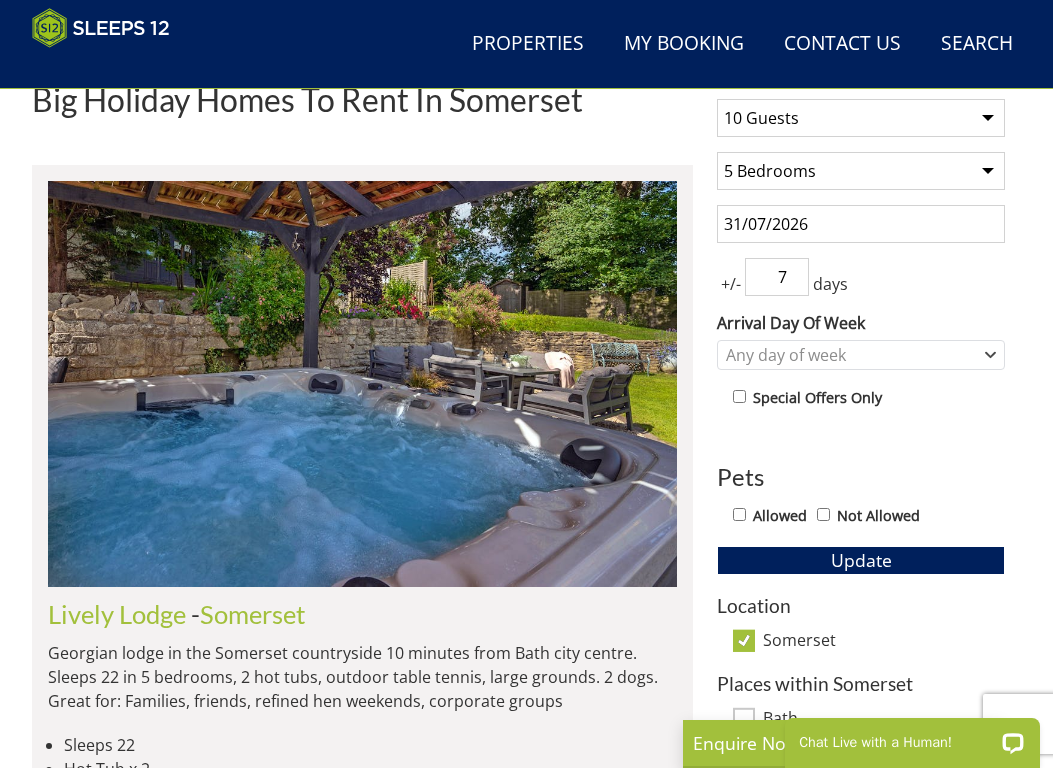 scroll, scrollTop: 697, scrollLeft: 0, axis: vertical 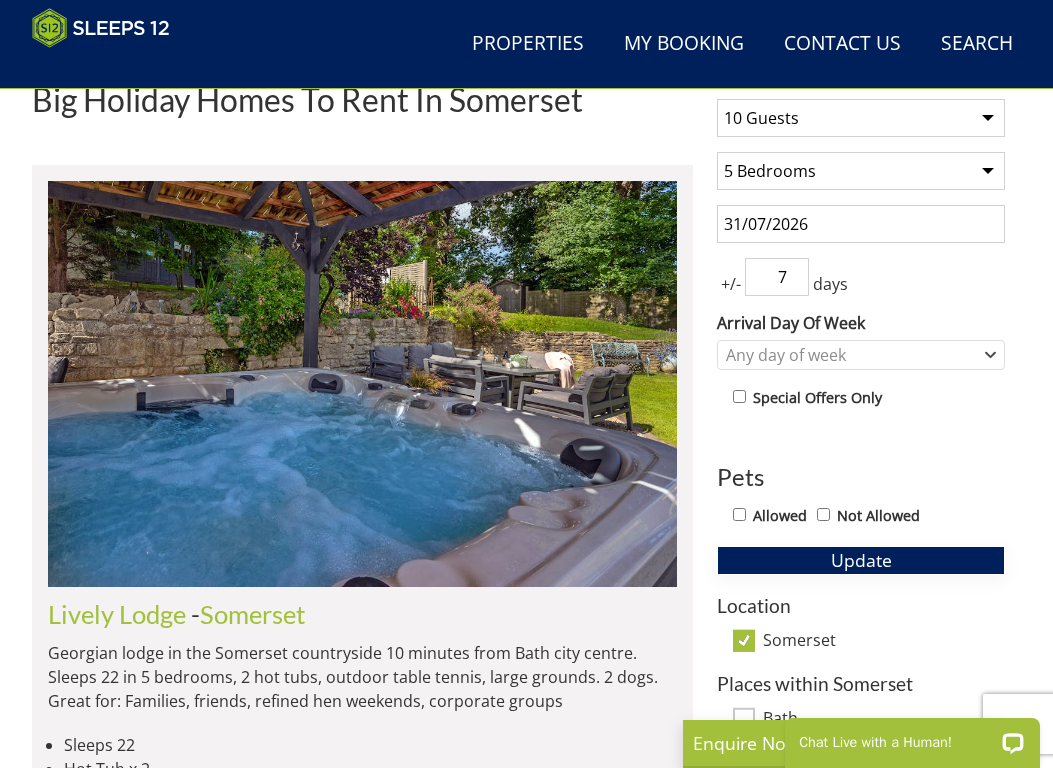 click on "Update" at bounding box center (861, 560) 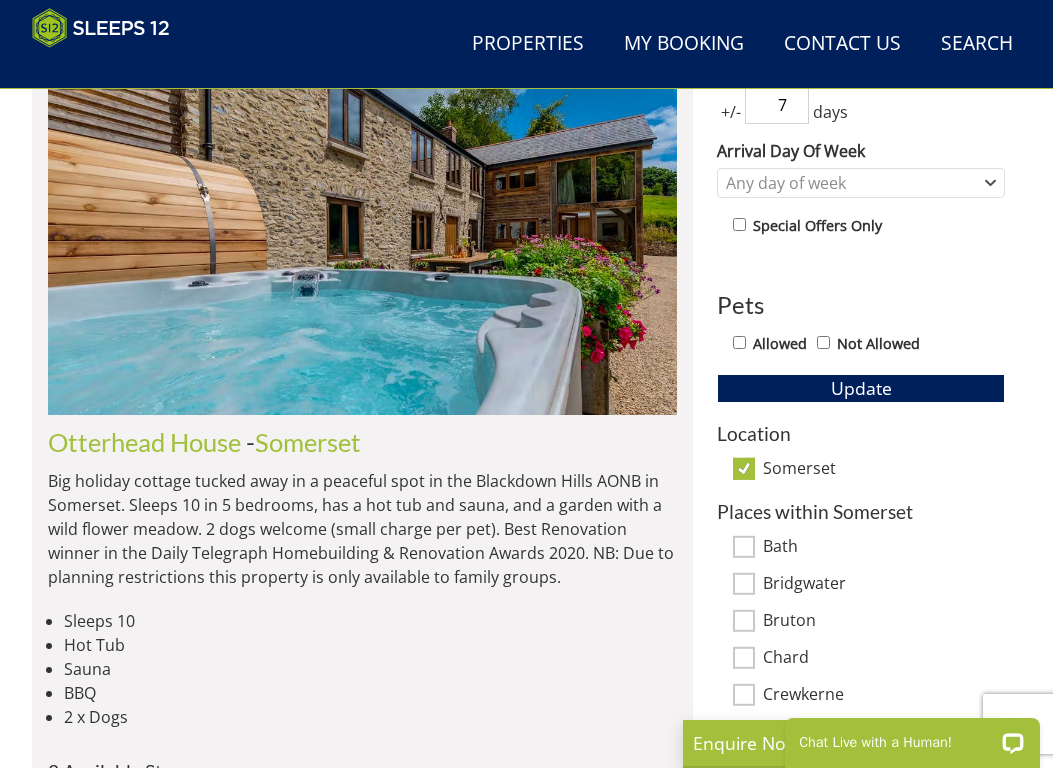scroll, scrollTop: 864, scrollLeft: 0, axis: vertical 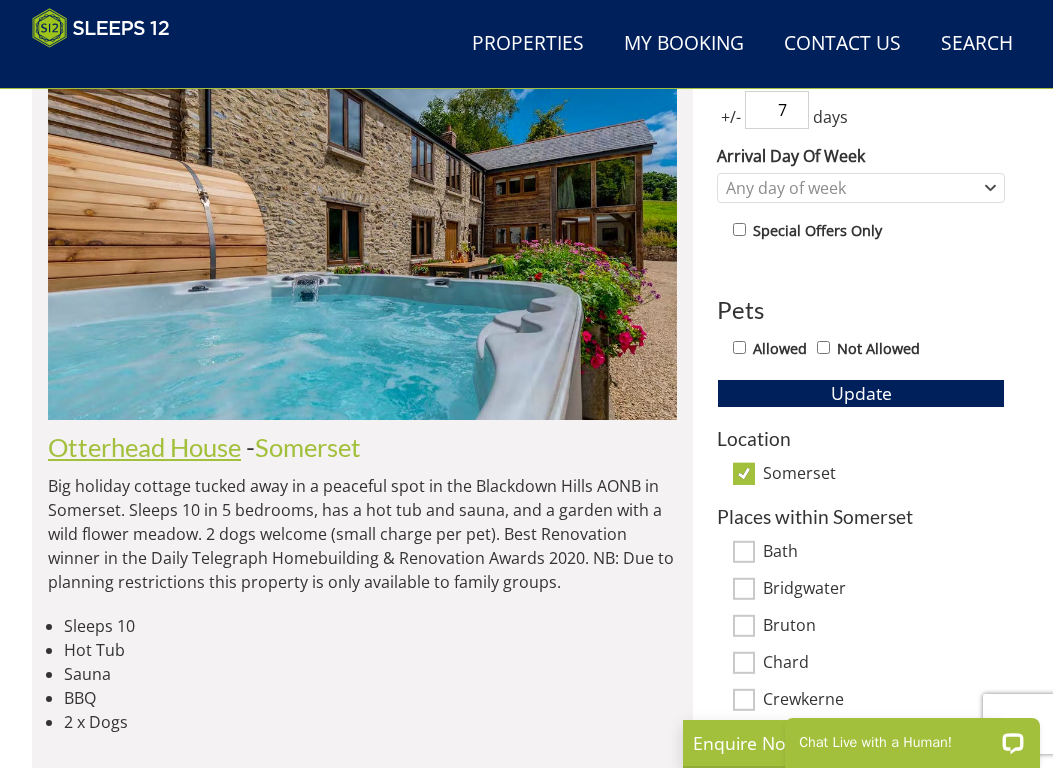 click on "Otterhead House" at bounding box center [144, 447] 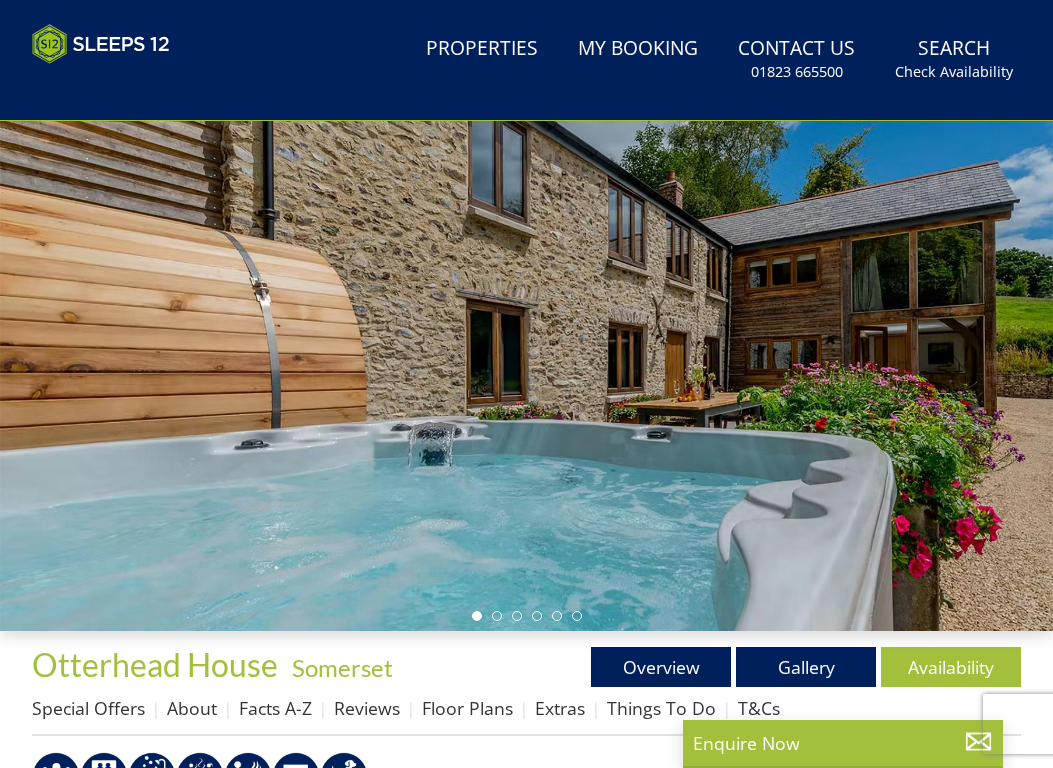 scroll, scrollTop: 152, scrollLeft: 0, axis: vertical 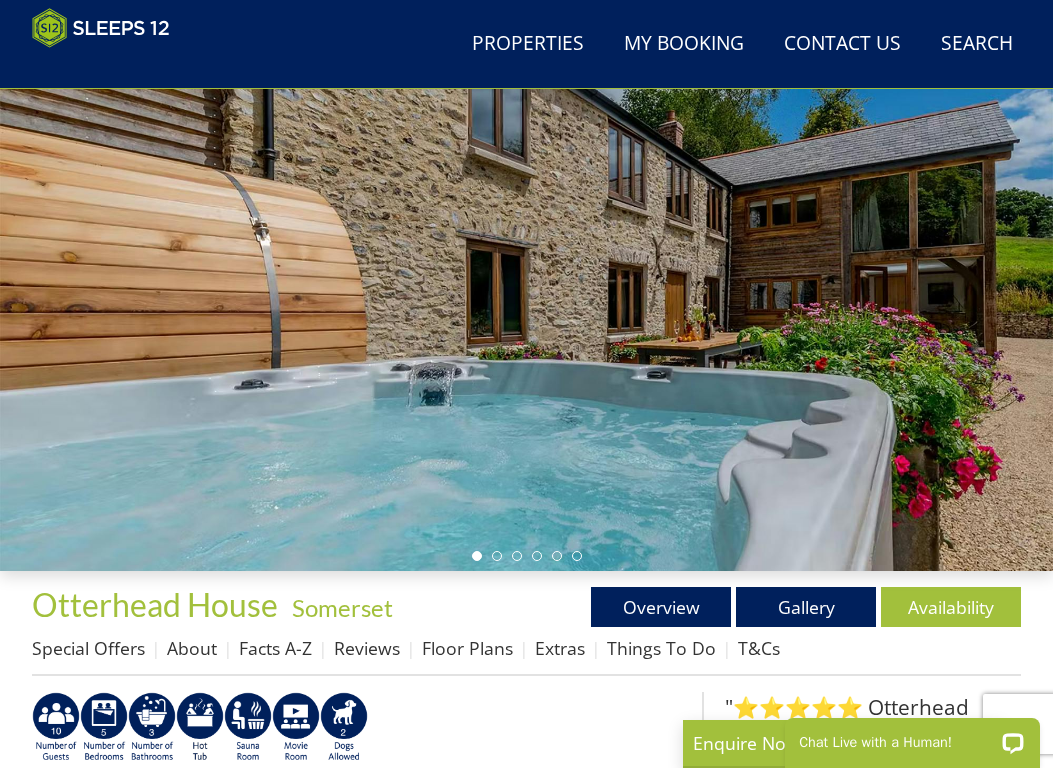 click at bounding box center [526, 276] 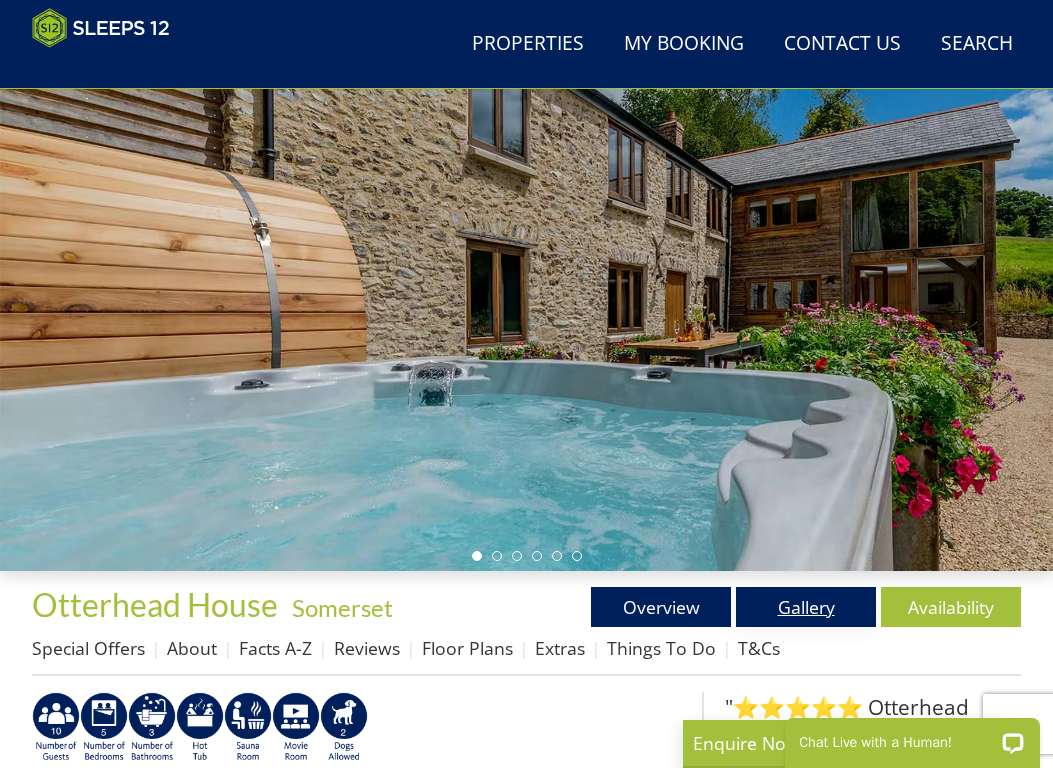 click on "Gallery" at bounding box center (806, 607) 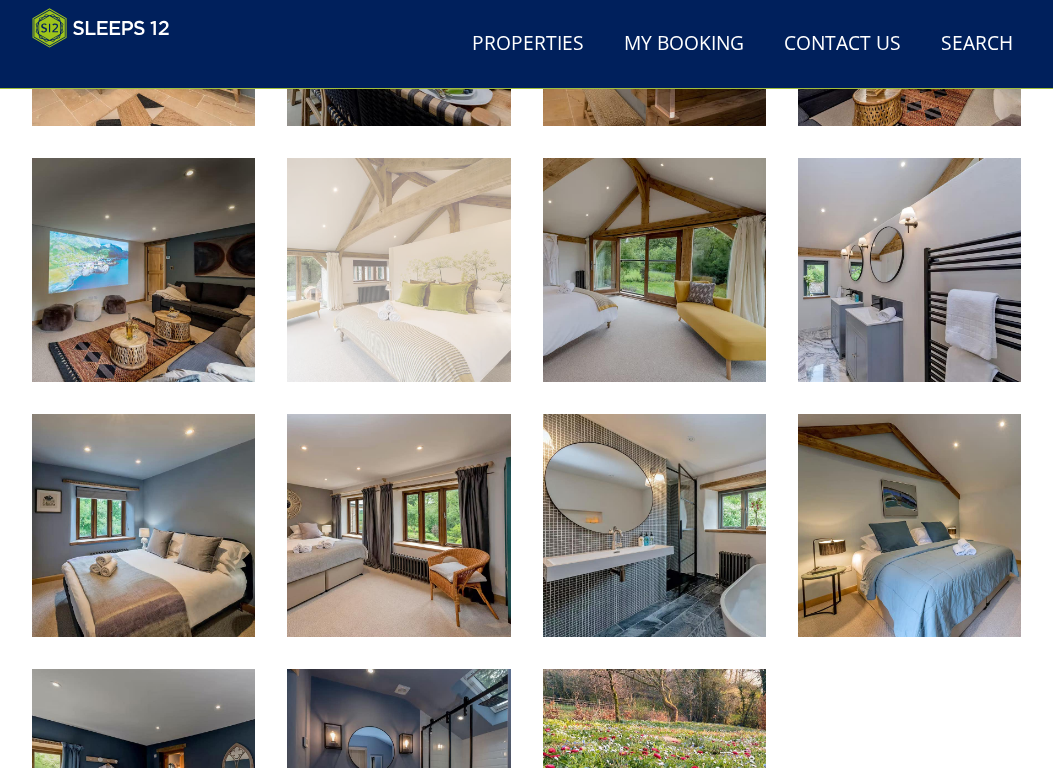 scroll, scrollTop: 1923, scrollLeft: 0, axis: vertical 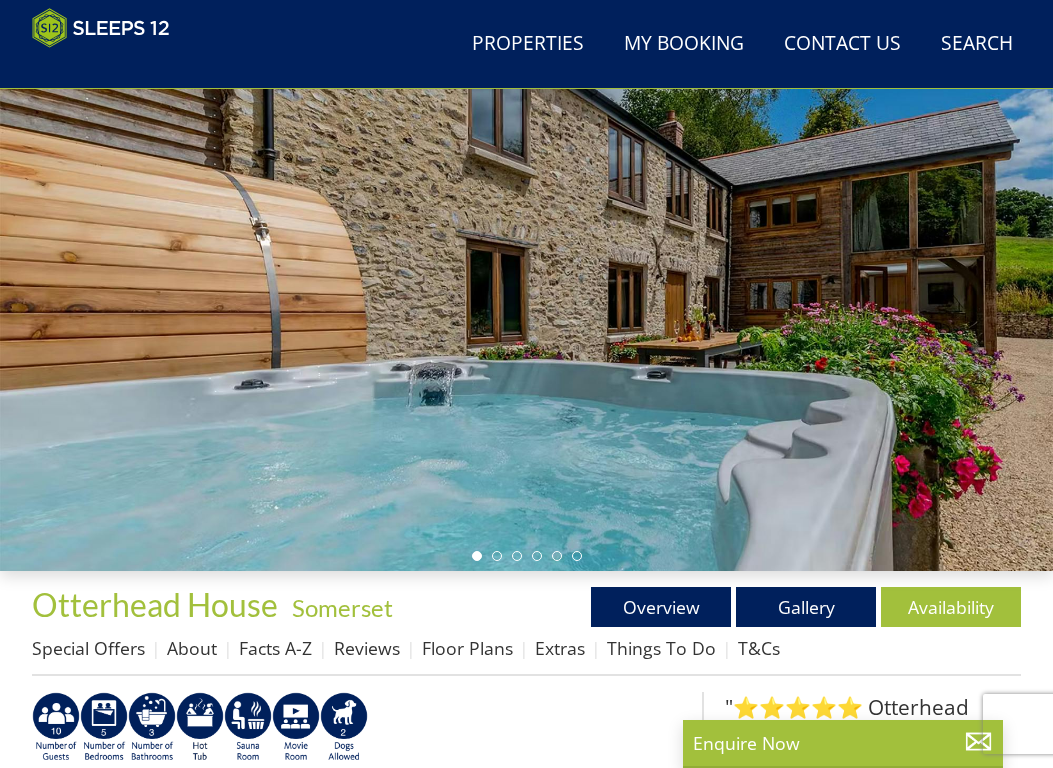 select on "10" 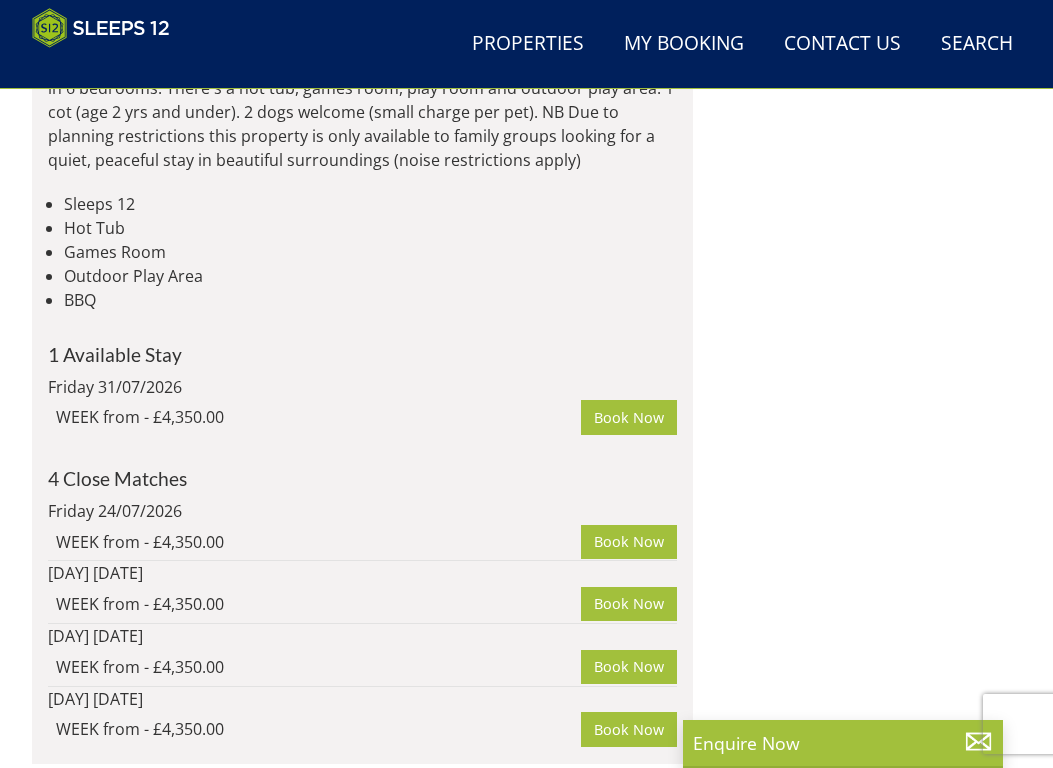 scroll, scrollTop: 2177, scrollLeft: 0, axis: vertical 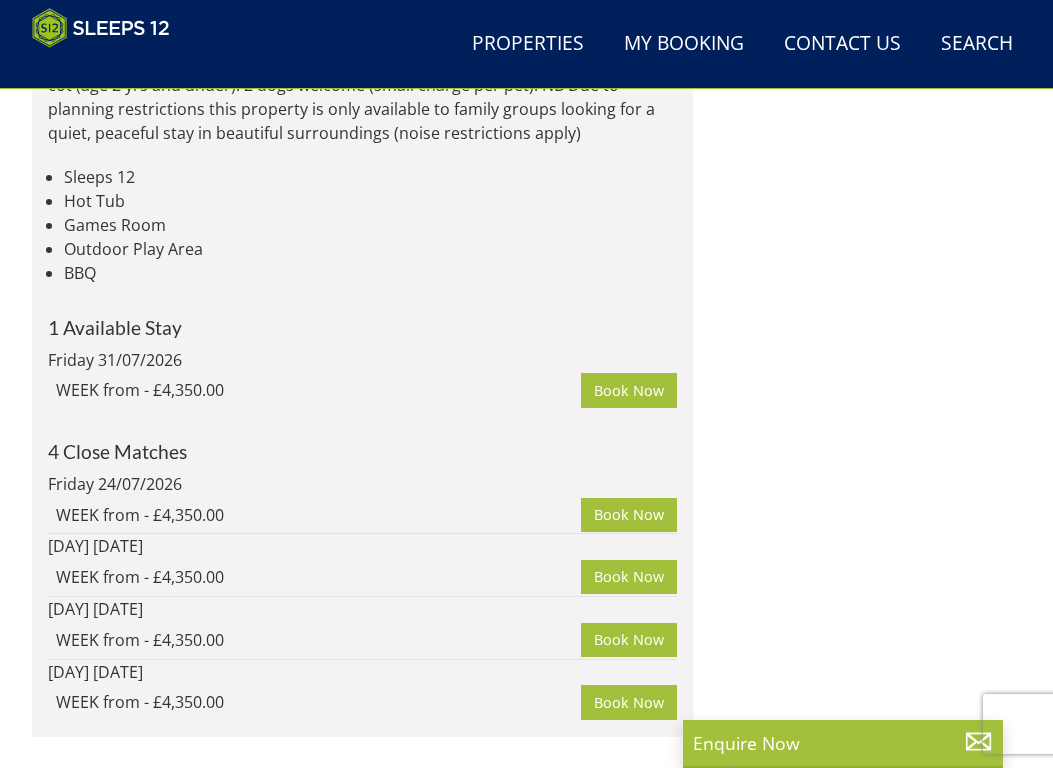 click on "Riverside" at bounding box center [100, -2] 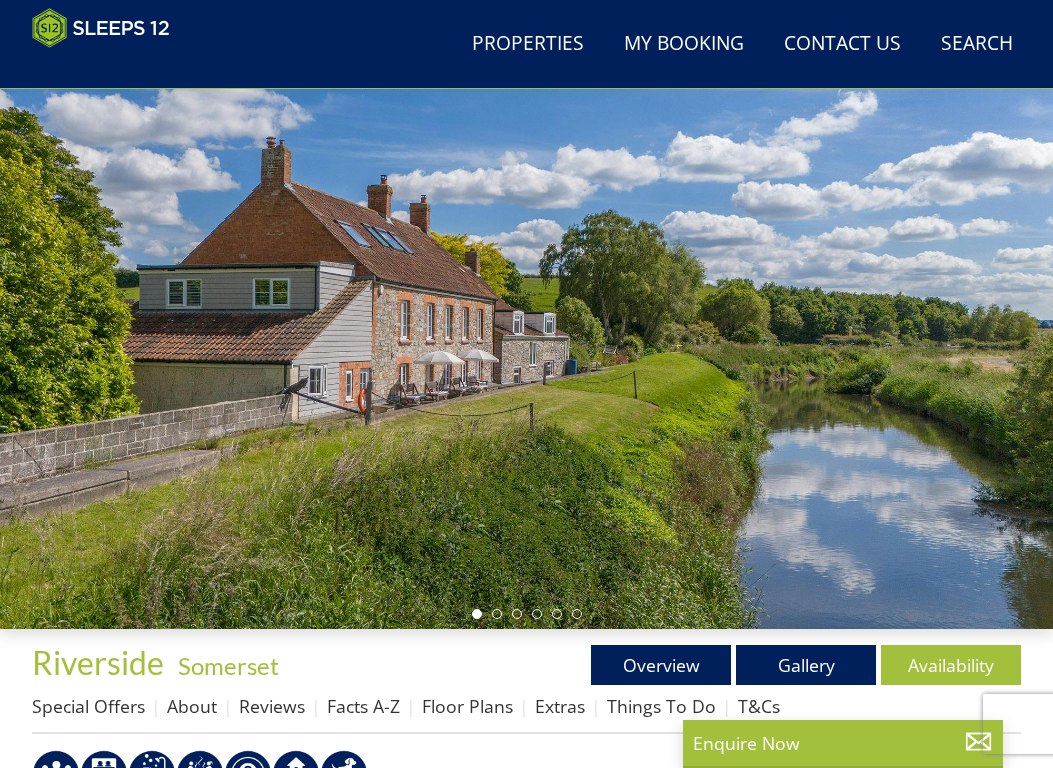 scroll, scrollTop: 179, scrollLeft: 0, axis: vertical 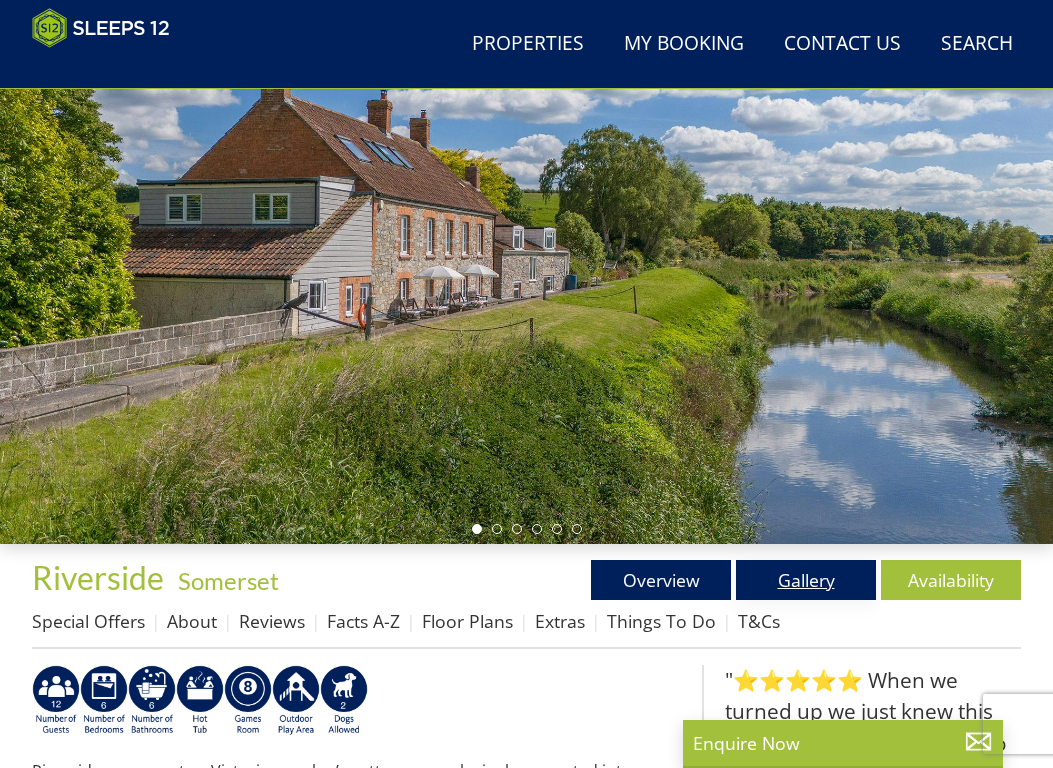 click on "Gallery" at bounding box center [806, 580] 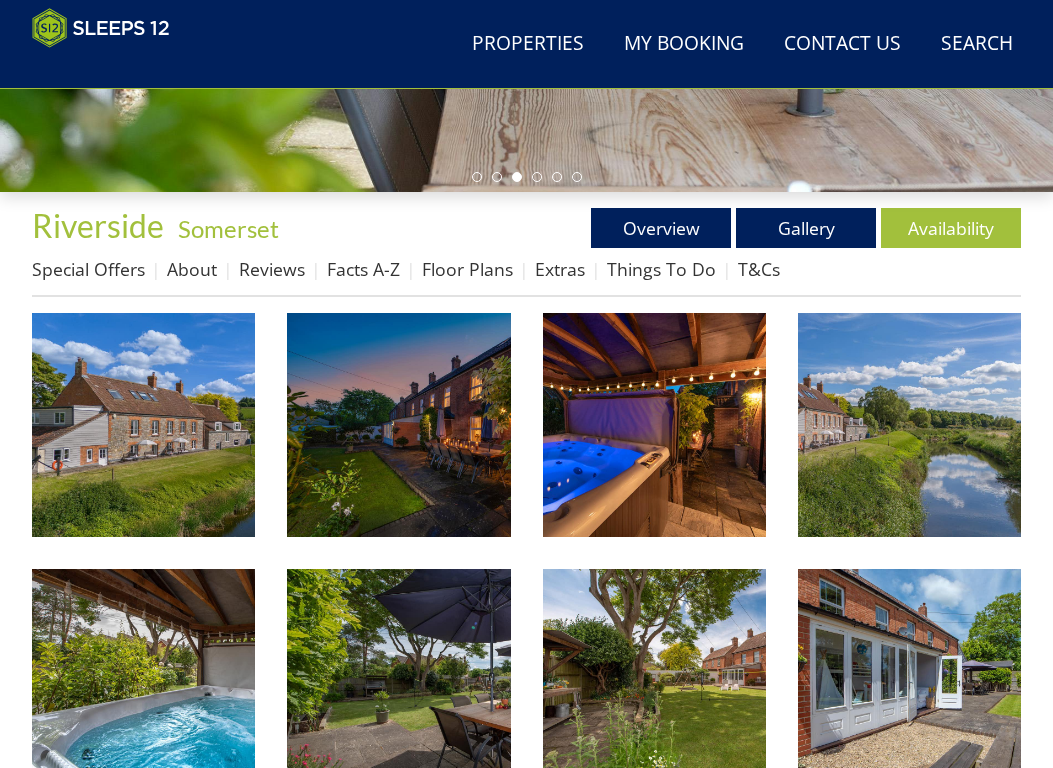 scroll, scrollTop: 533, scrollLeft: 0, axis: vertical 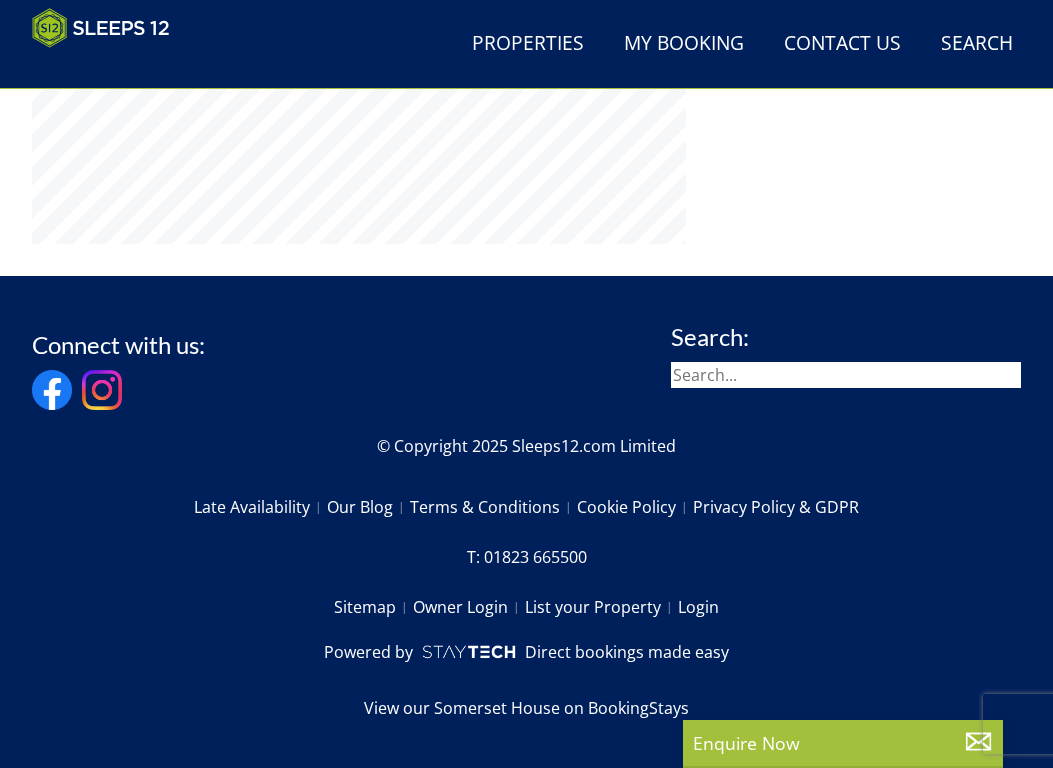 select on "10" 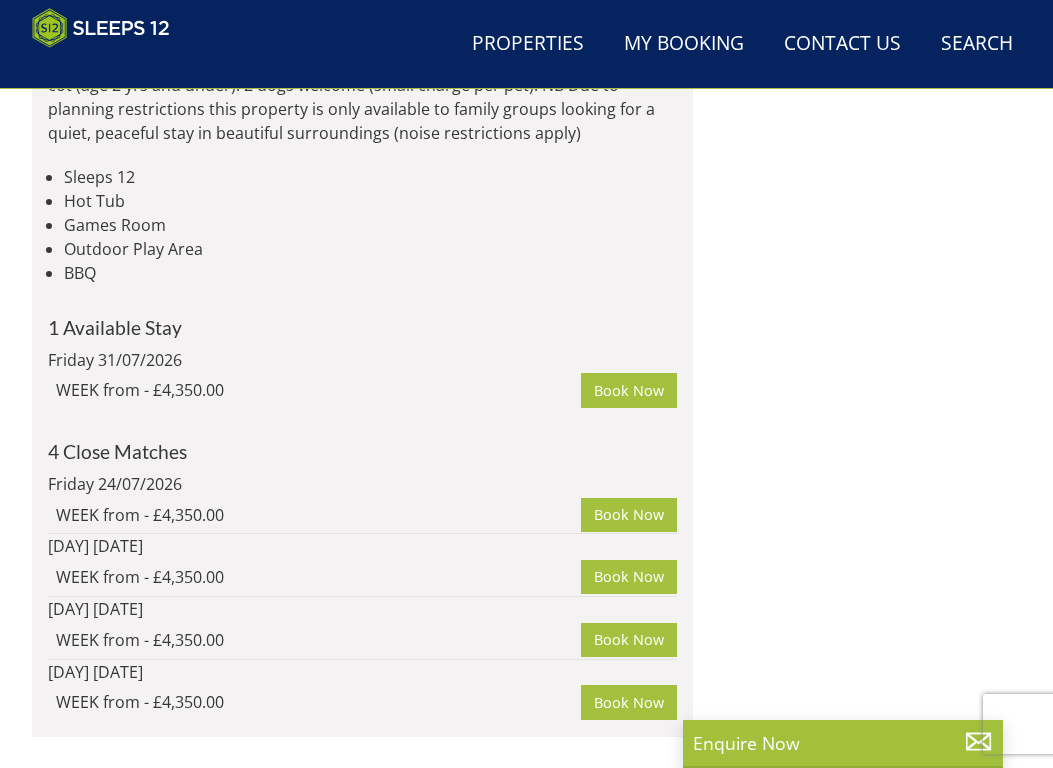 scroll, scrollTop: 0, scrollLeft: 16354, axis: horizontal 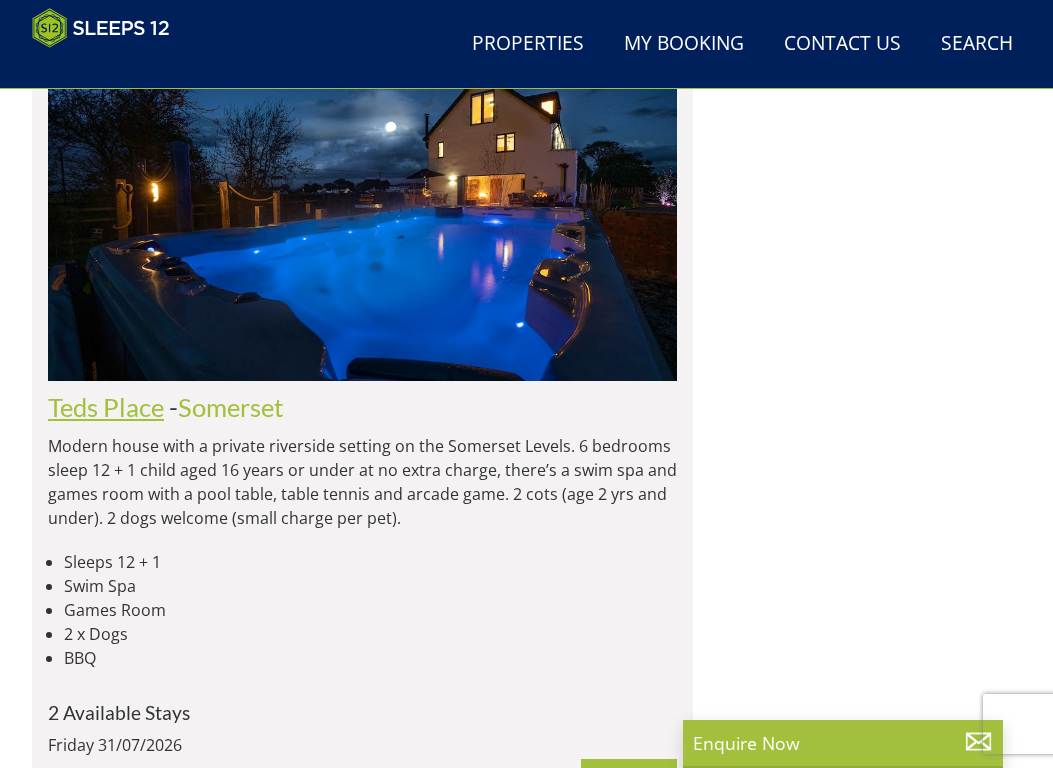 click on "Teds Place" at bounding box center [106, 407] 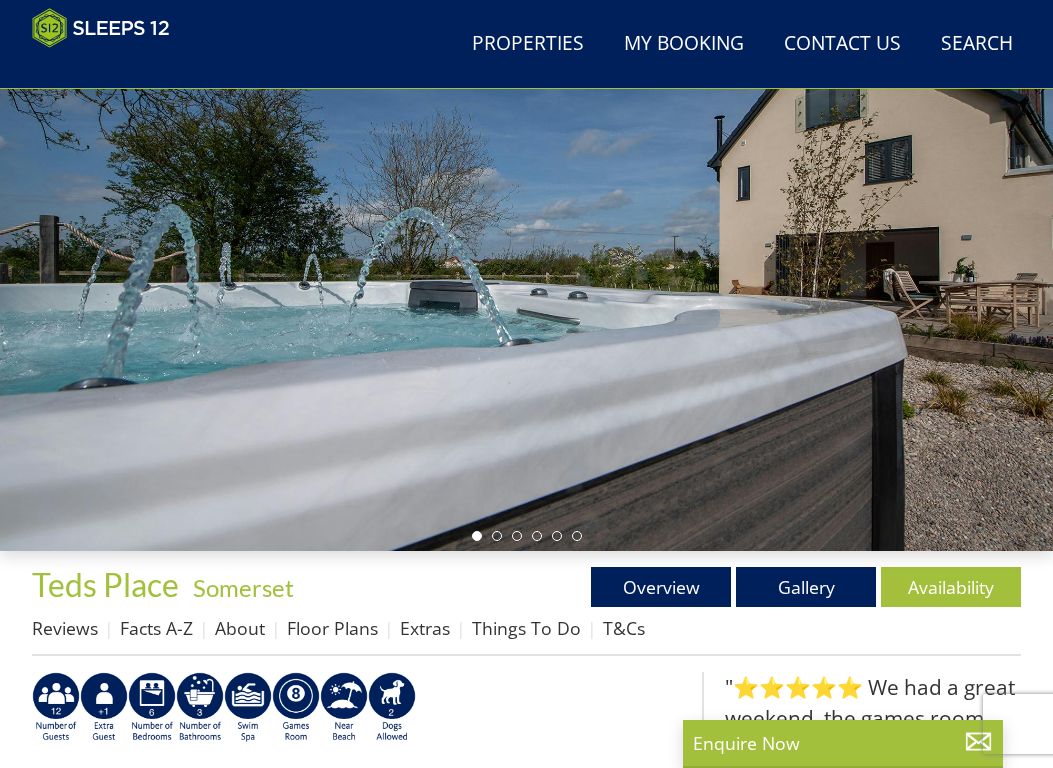 scroll, scrollTop: 187, scrollLeft: 0, axis: vertical 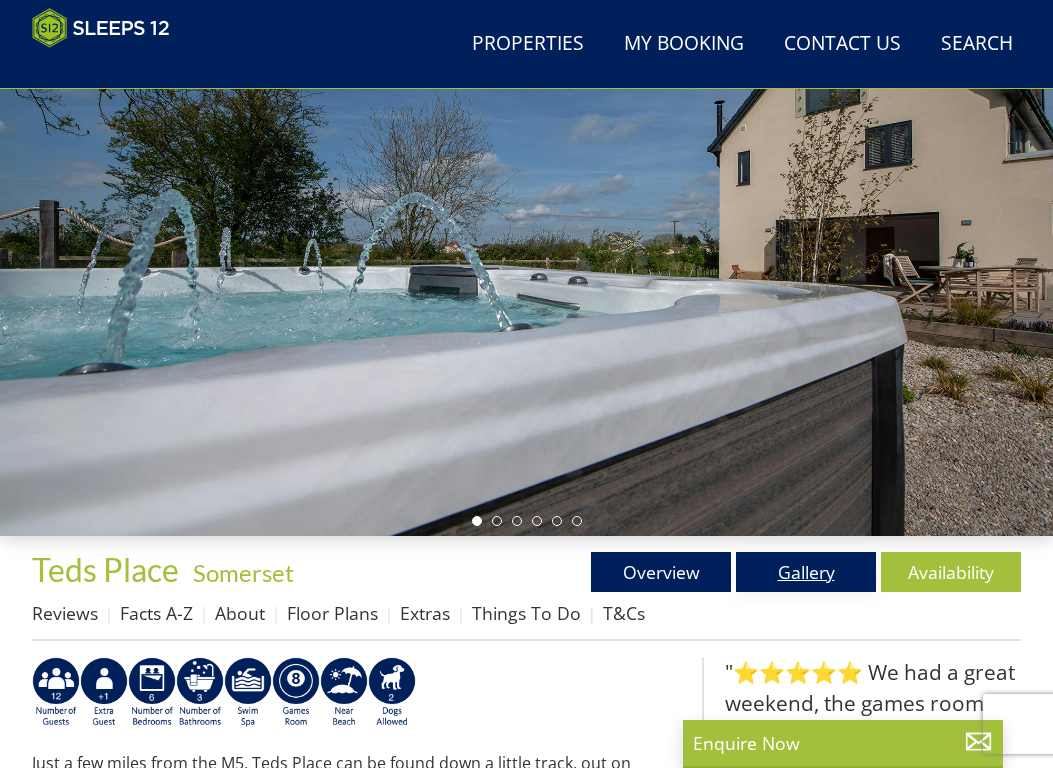 click on "Gallery" at bounding box center (806, 572) 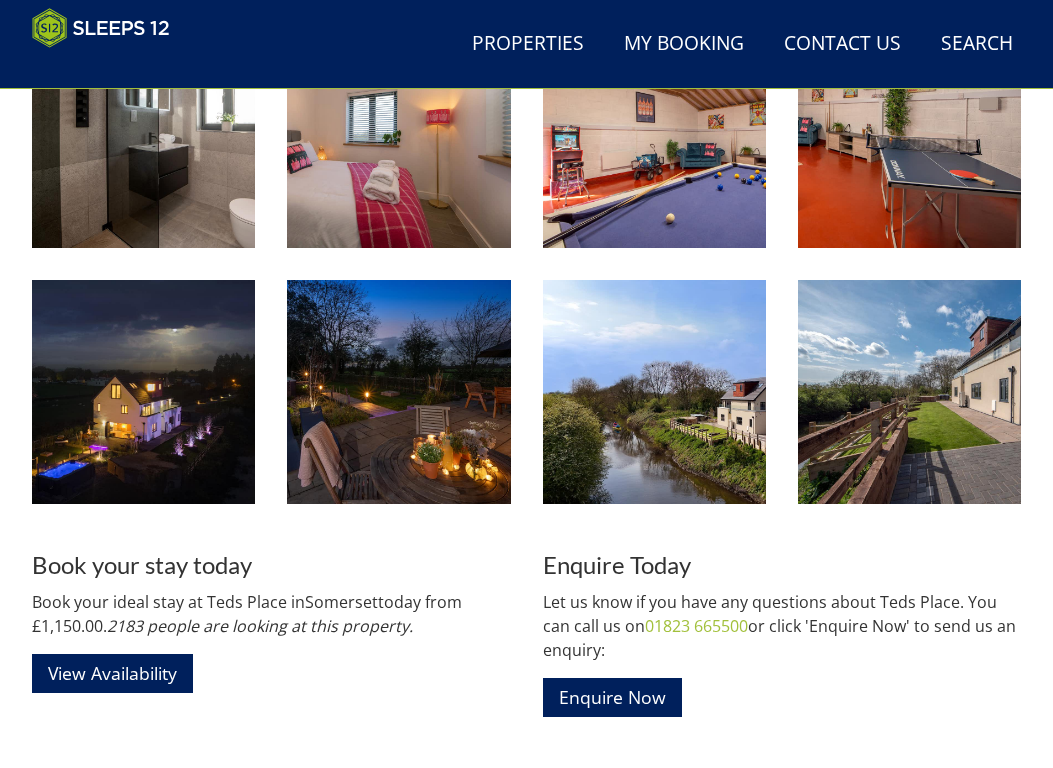 scroll, scrollTop: 2608, scrollLeft: 0, axis: vertical 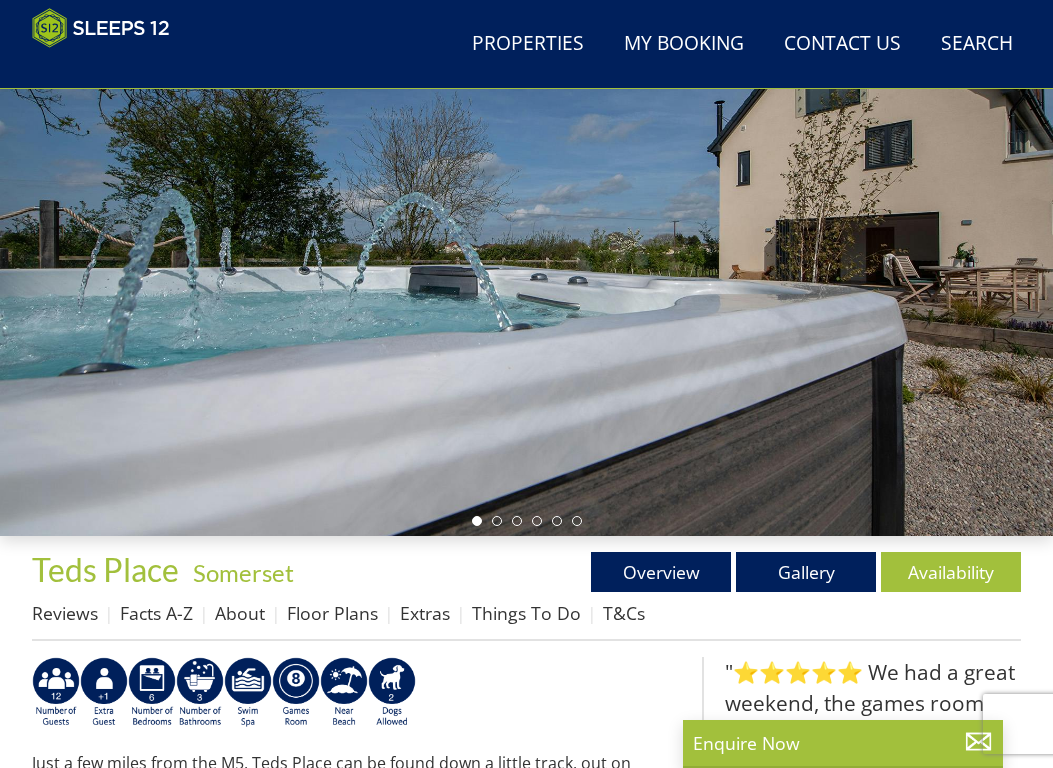 select on "10" 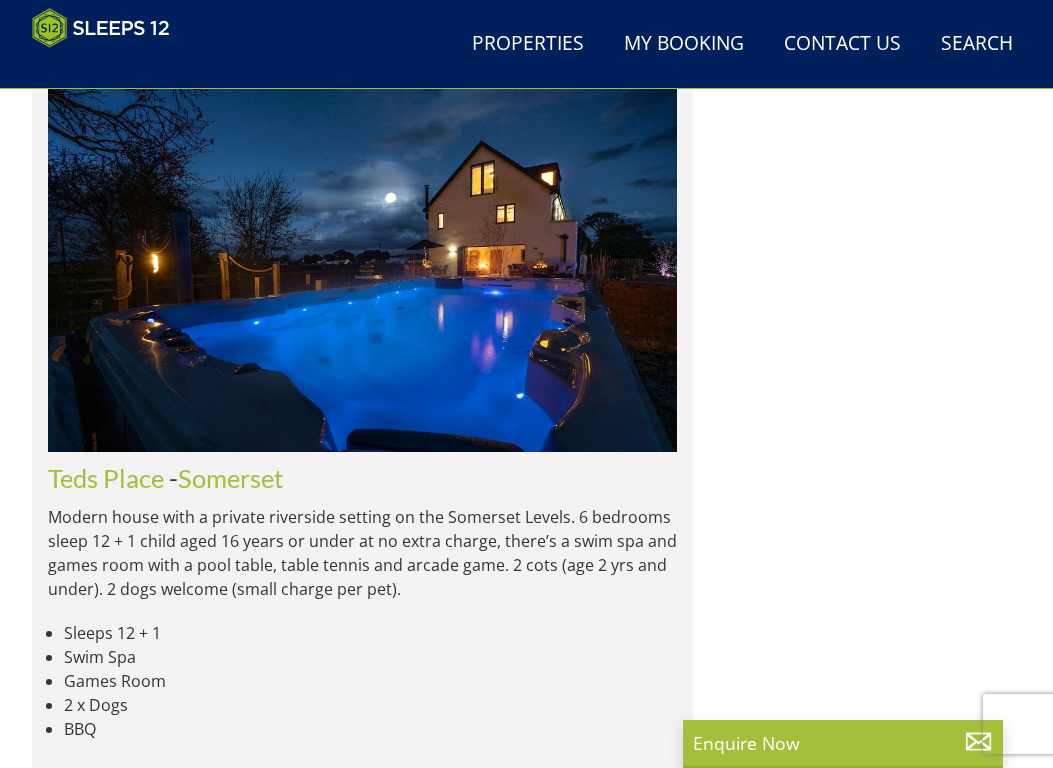 scroll, scrollTop: 3008, scrollLeft: 0, axis: vertical 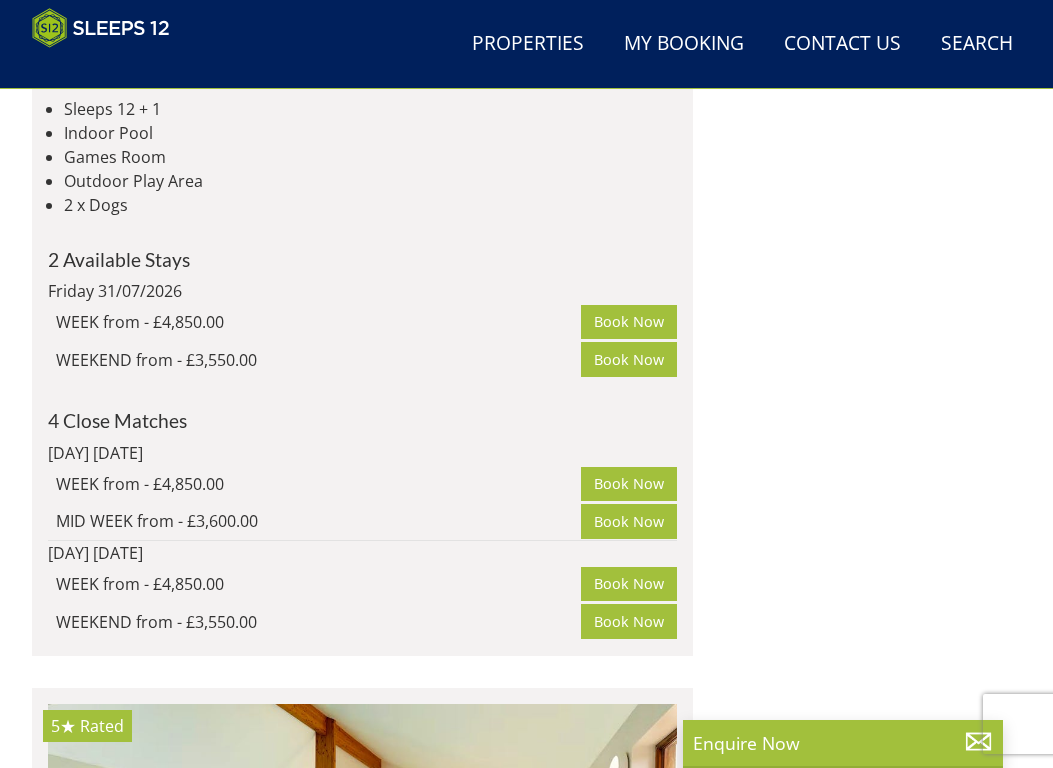 click on "Blushings Barn" at bounding box center (131, 1137) 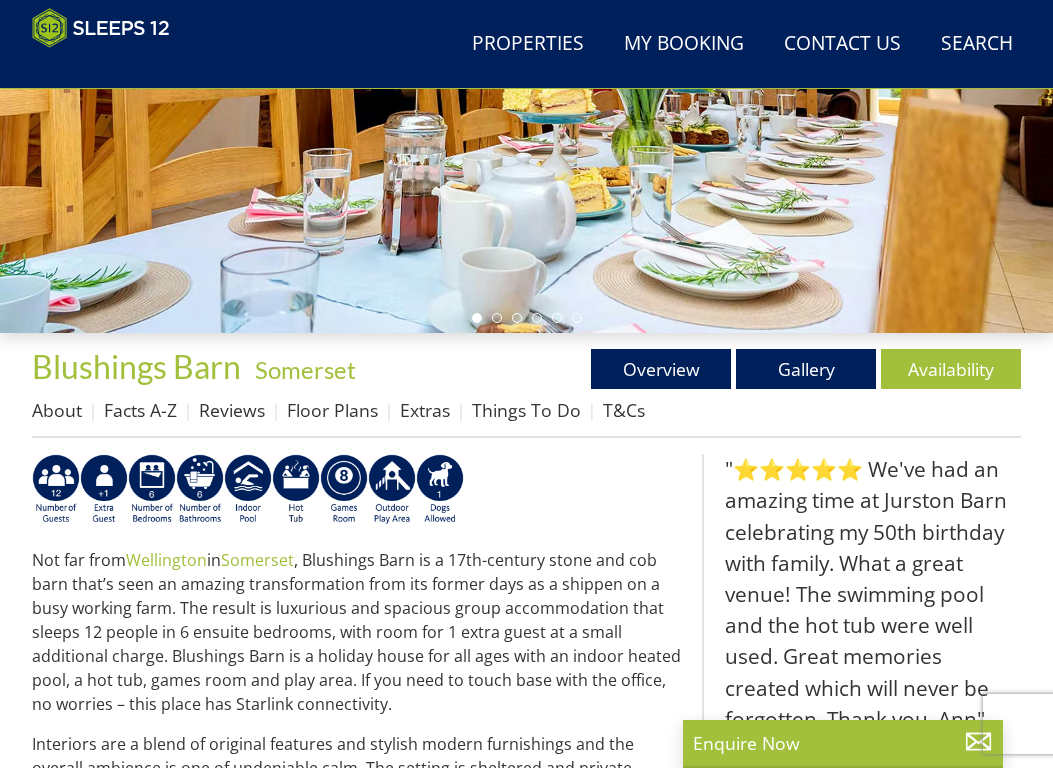 scroll, scrollTop: 412, scrollLeft: 0, axis: vertical 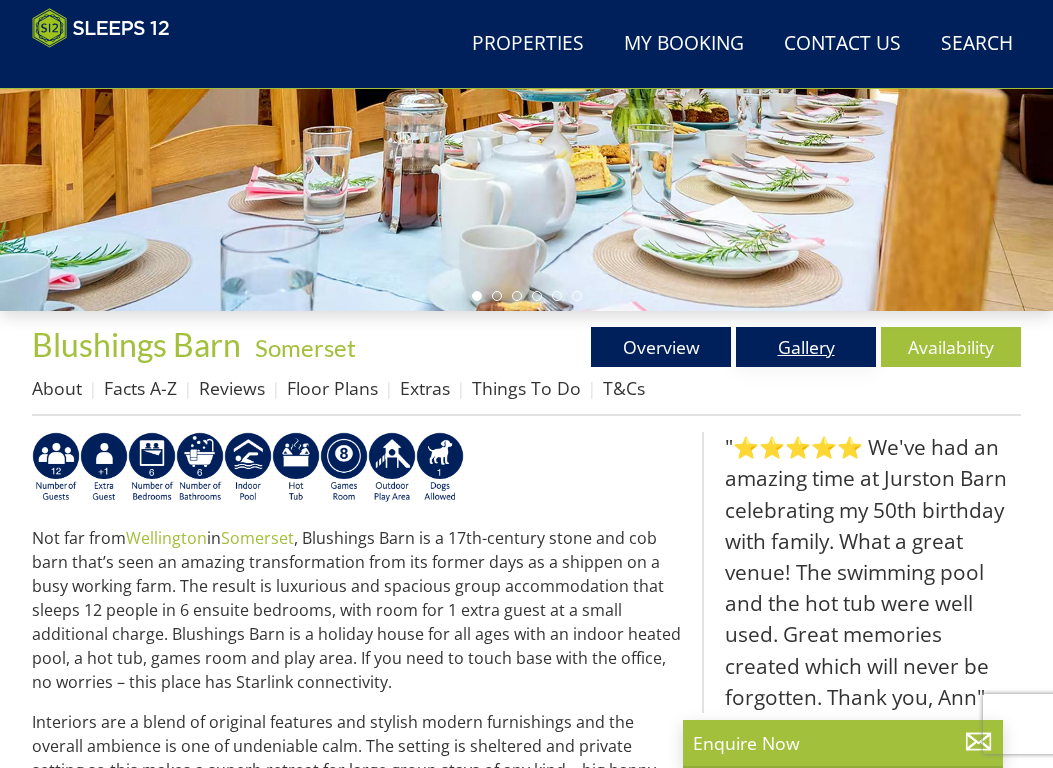 click on "Gallery" at bounding box center [806, 347] 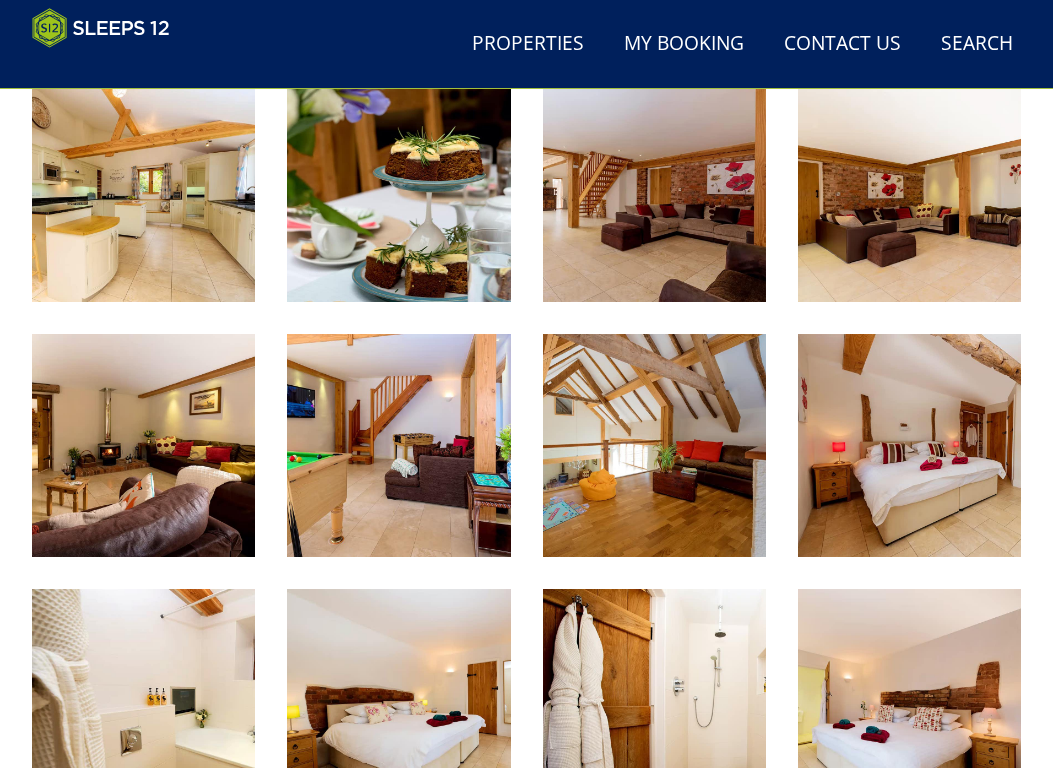scroll, scrollTop: 1289, scrollLeft: 0, axis: vertical 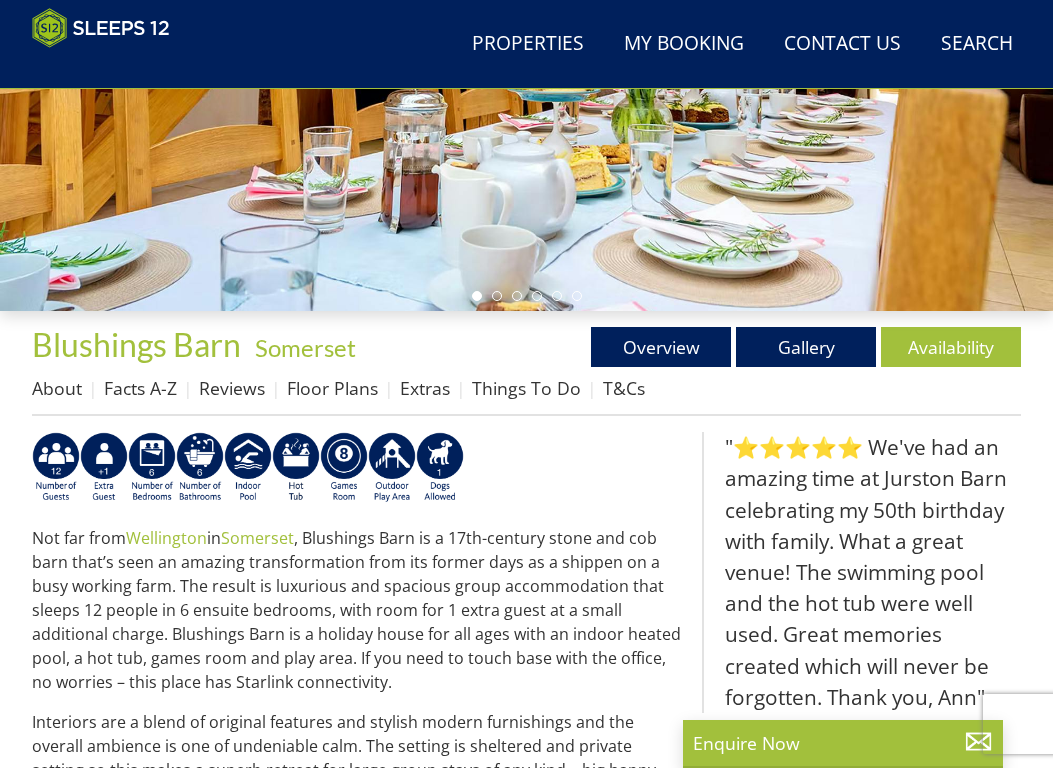 select on "10" 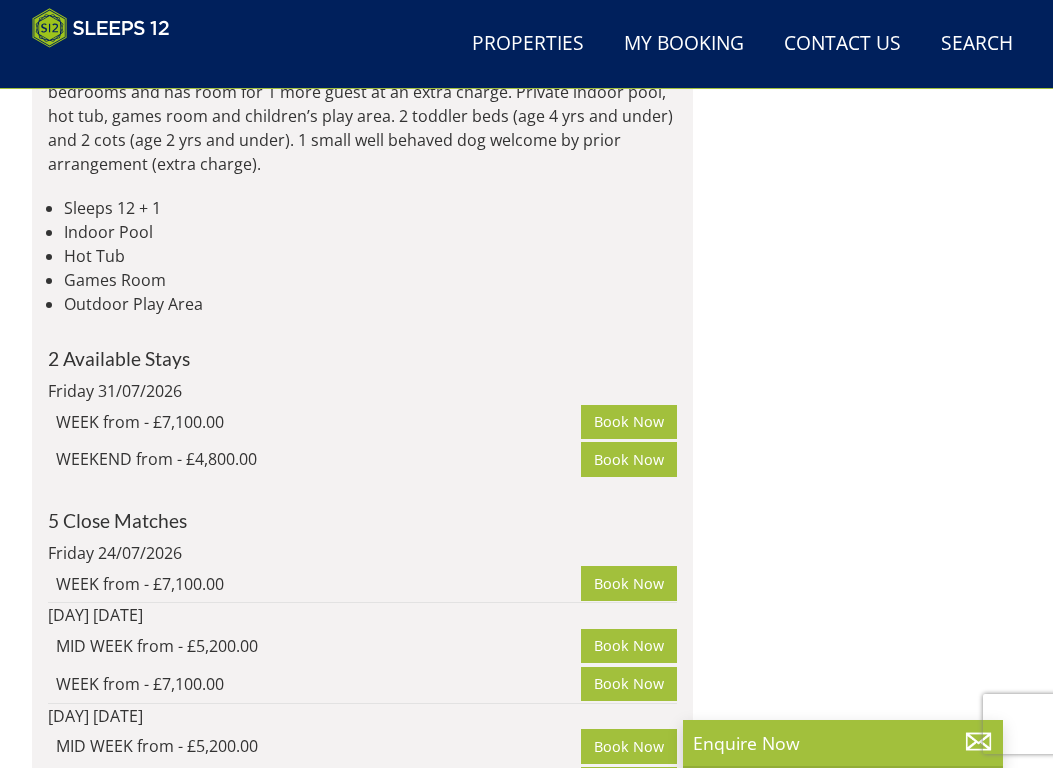 scroll, scrollTop: 6237, scrollLeft: 0, axis: vertical 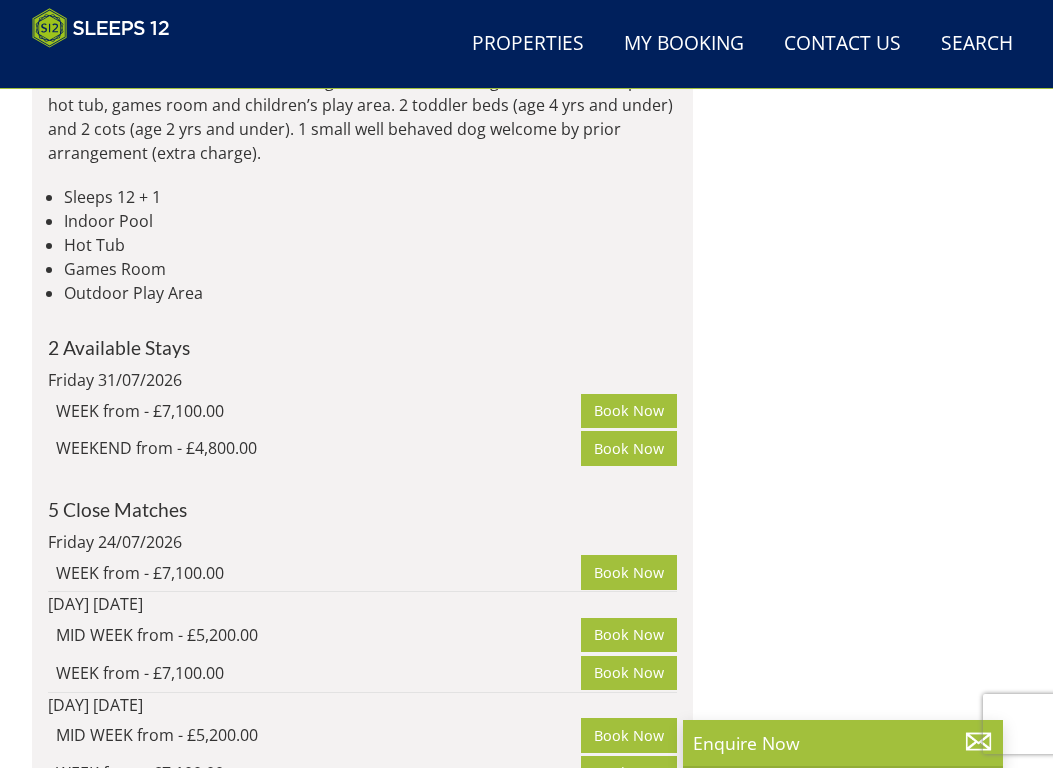 click on "Withymans" at bounding box center [112, 2129] 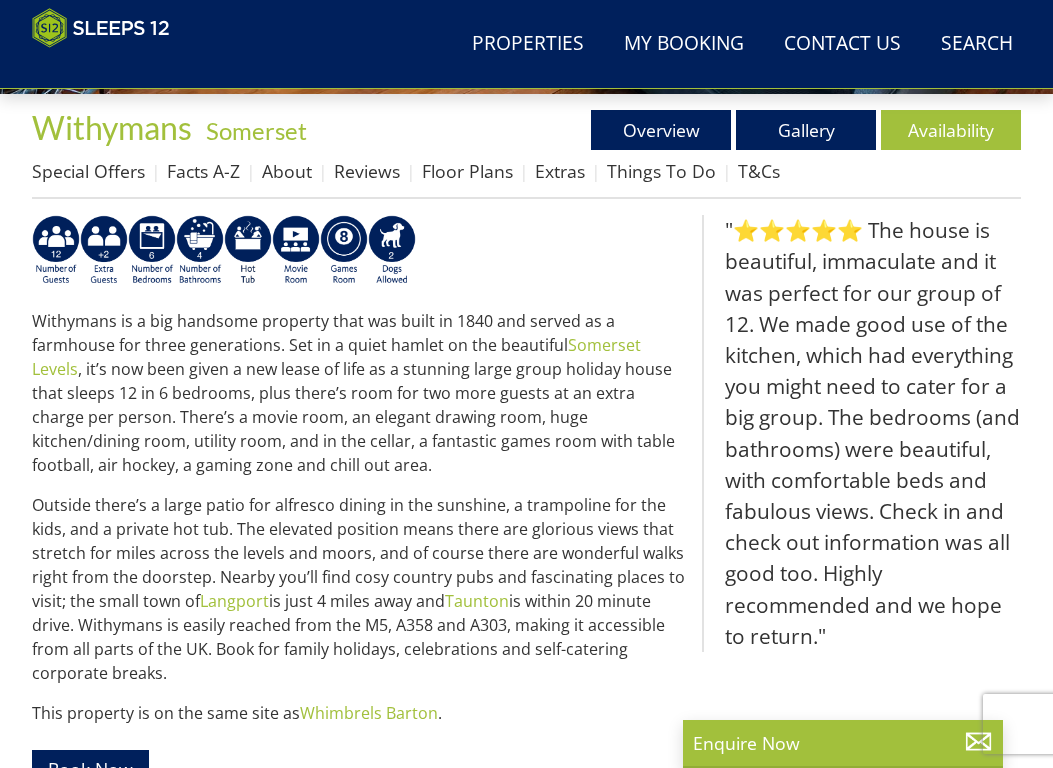 scroll, scrollTop: 628, scrollLeft: 0, axis: vertical 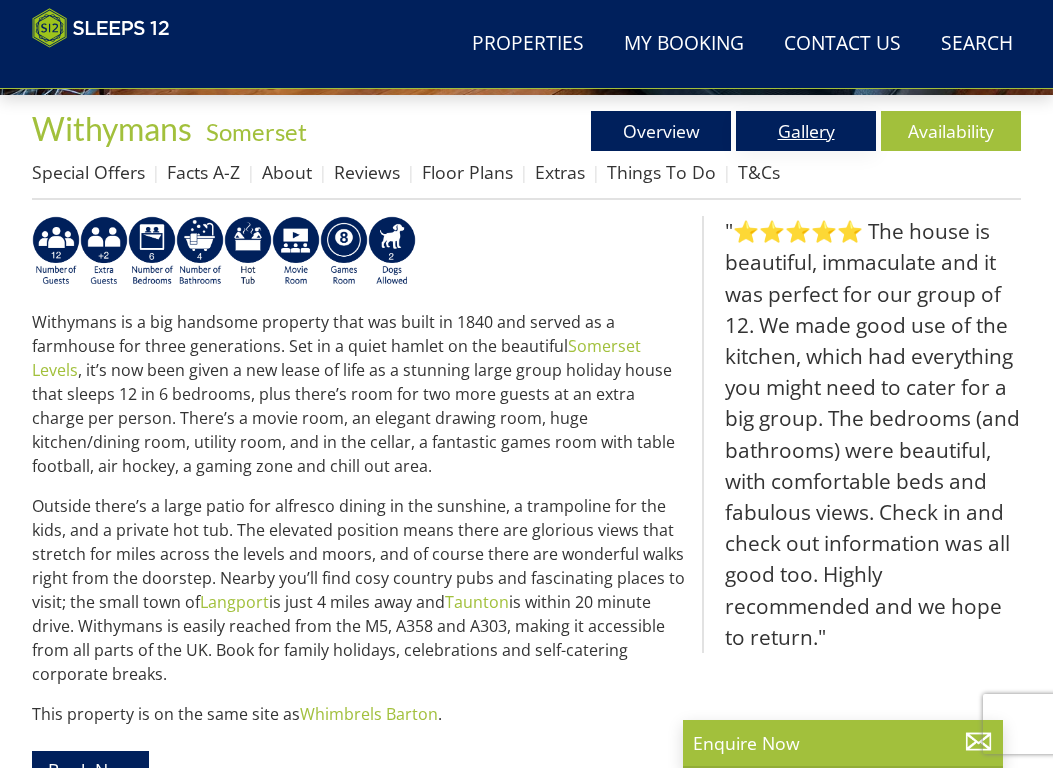 click on "Gallery" at bounding box center (806, 131) 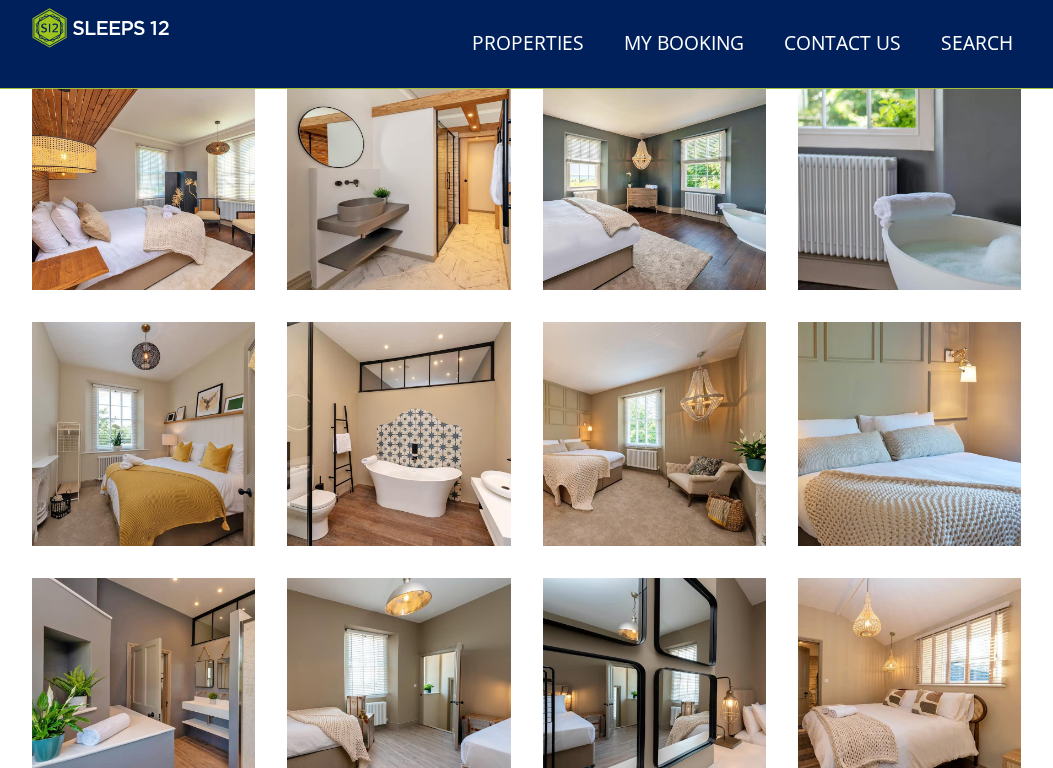 scroll, scrollTop: 1626, scrollLeft: 0, axis: vertical 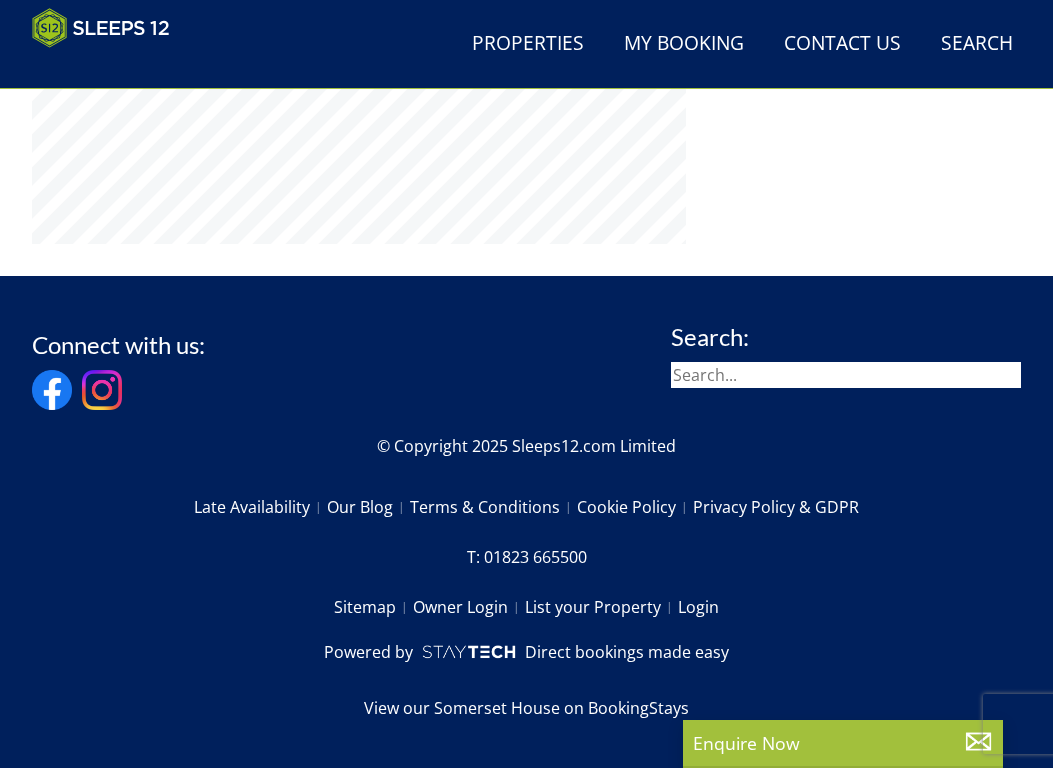 select on "10" 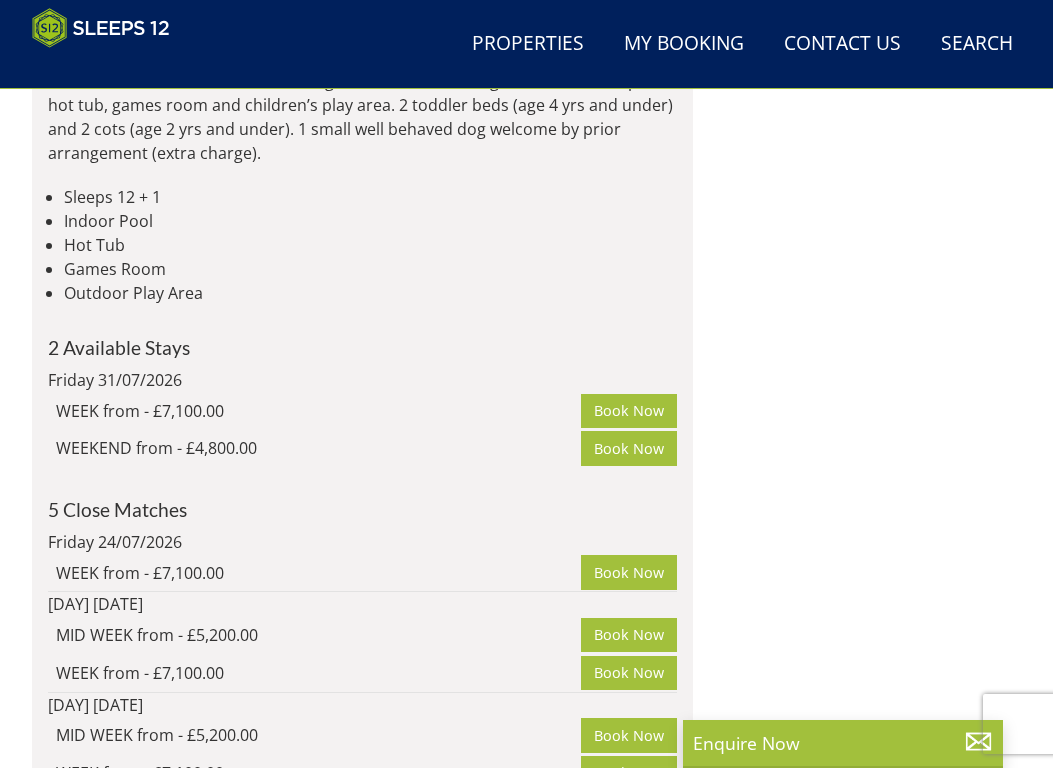 scroll, scrollTop: 0, scrollLeft: 10064, axis: horizontal 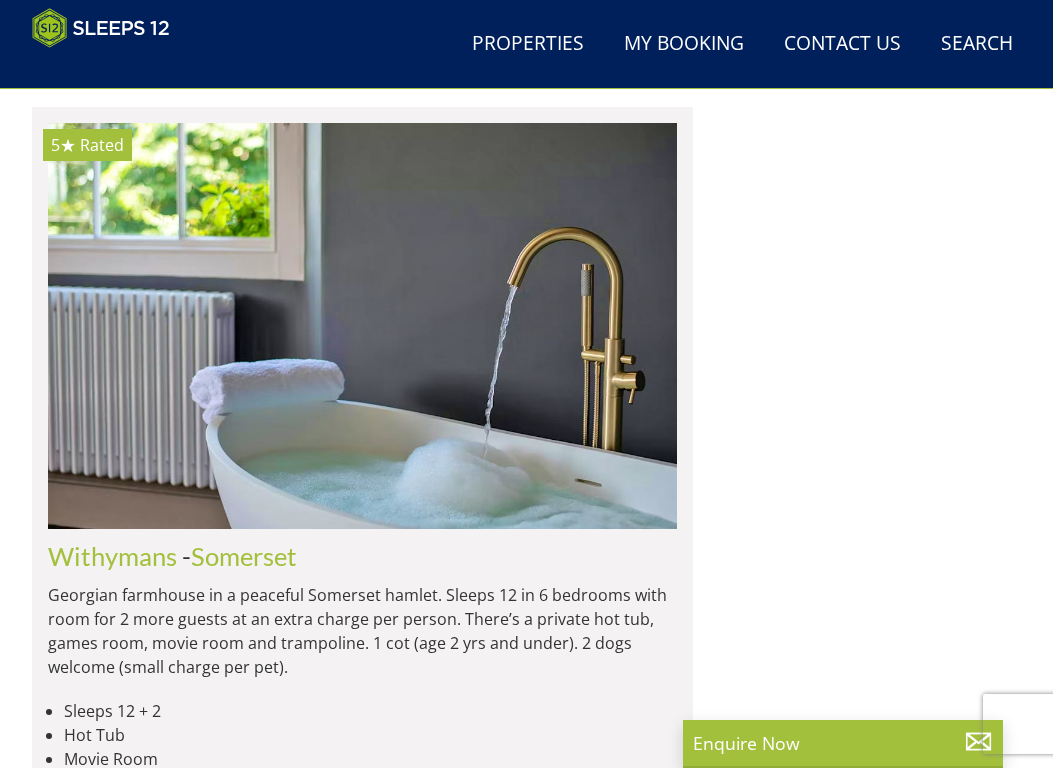 click on "Fuzzy Orchard" at bounding box center (129, 2136) 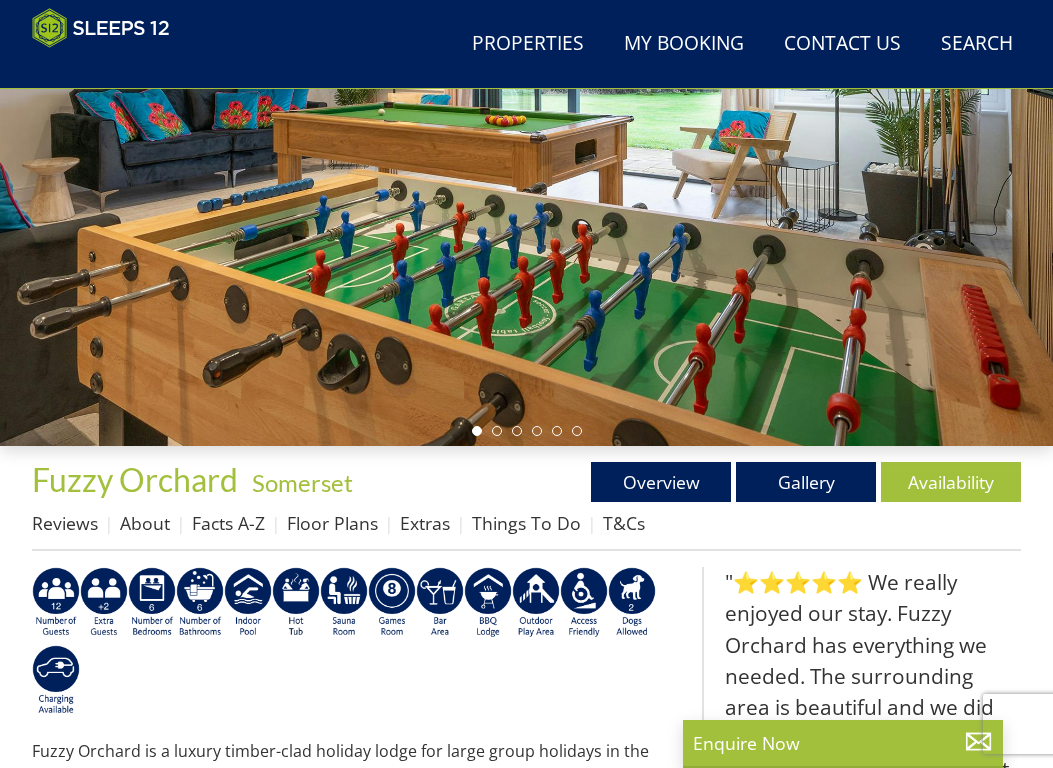 scroll, scrollTop: 275, scrollLeft: 0, axis: vertical 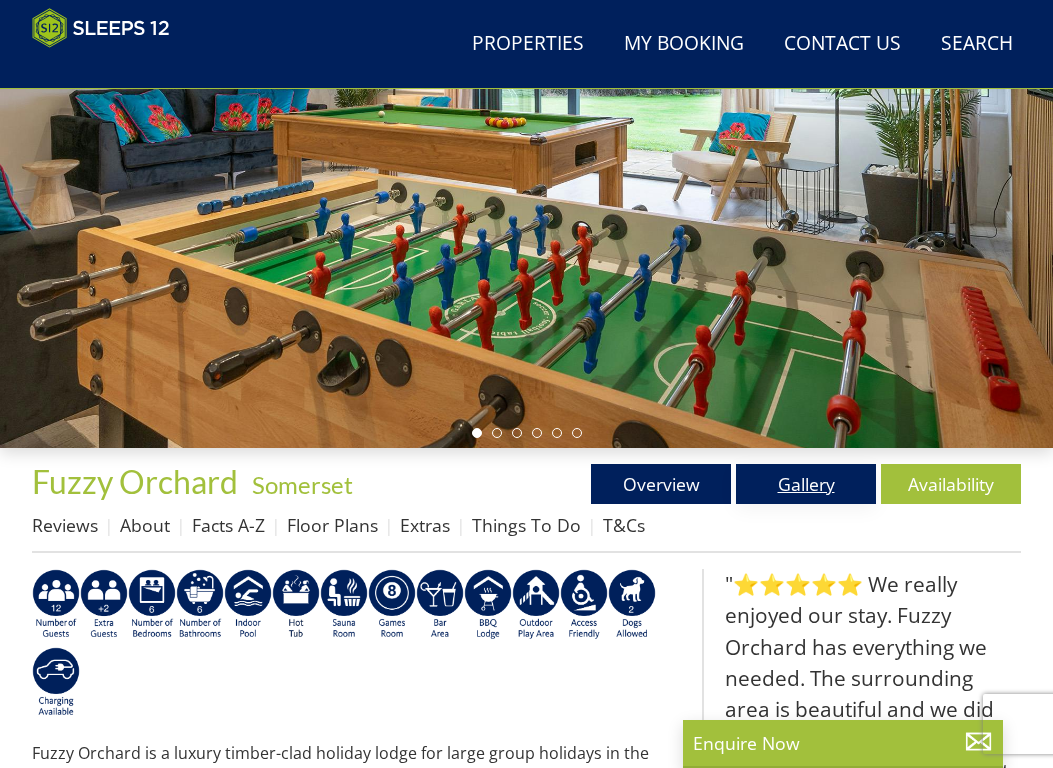 click on "Gallery" at bounding box center (806, 484) 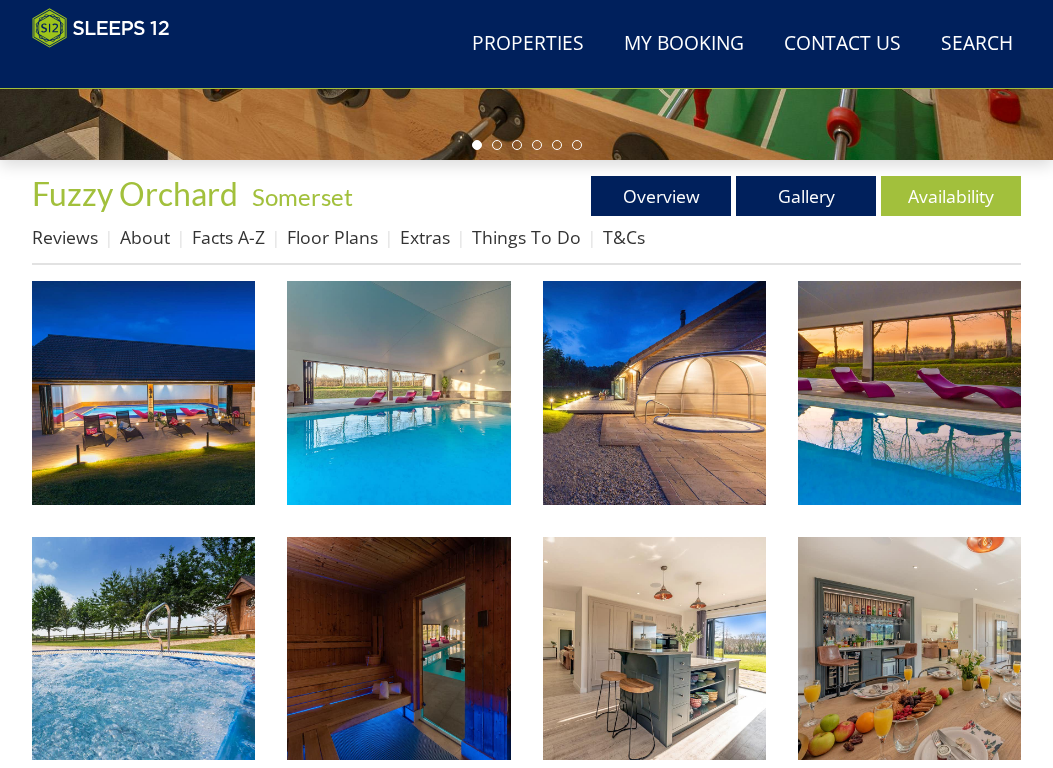 scroll, scrollTop: 564, scrollLeft: 0, axis: vertical 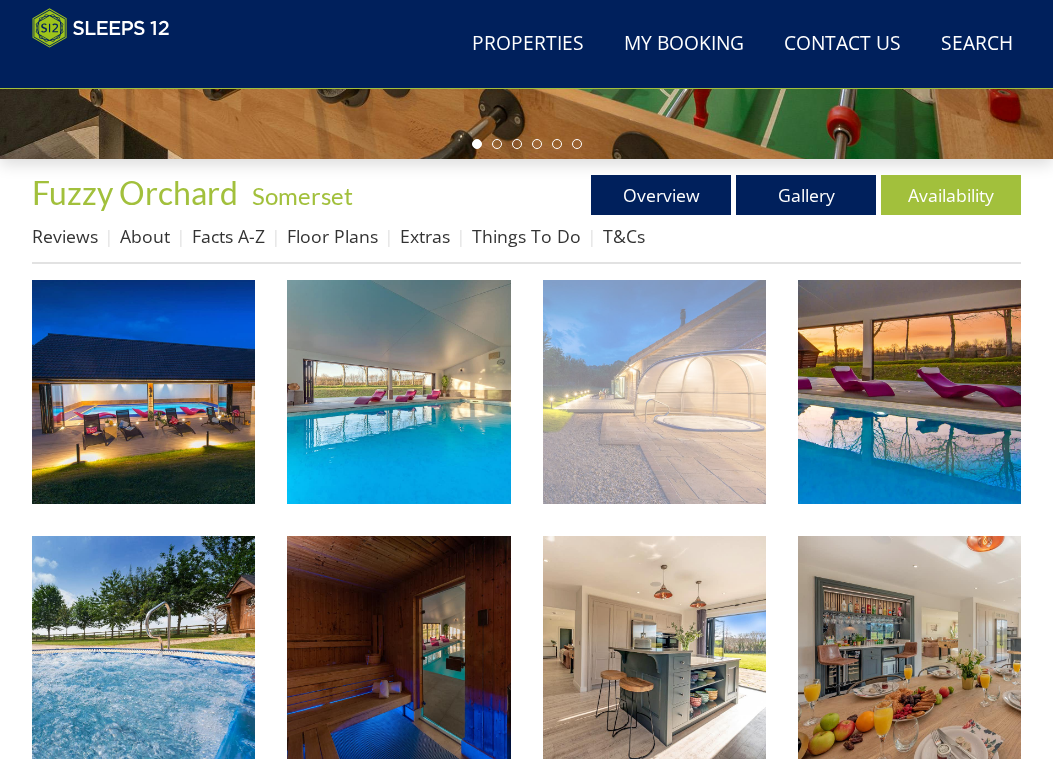 click at bounding box center (654, 391) 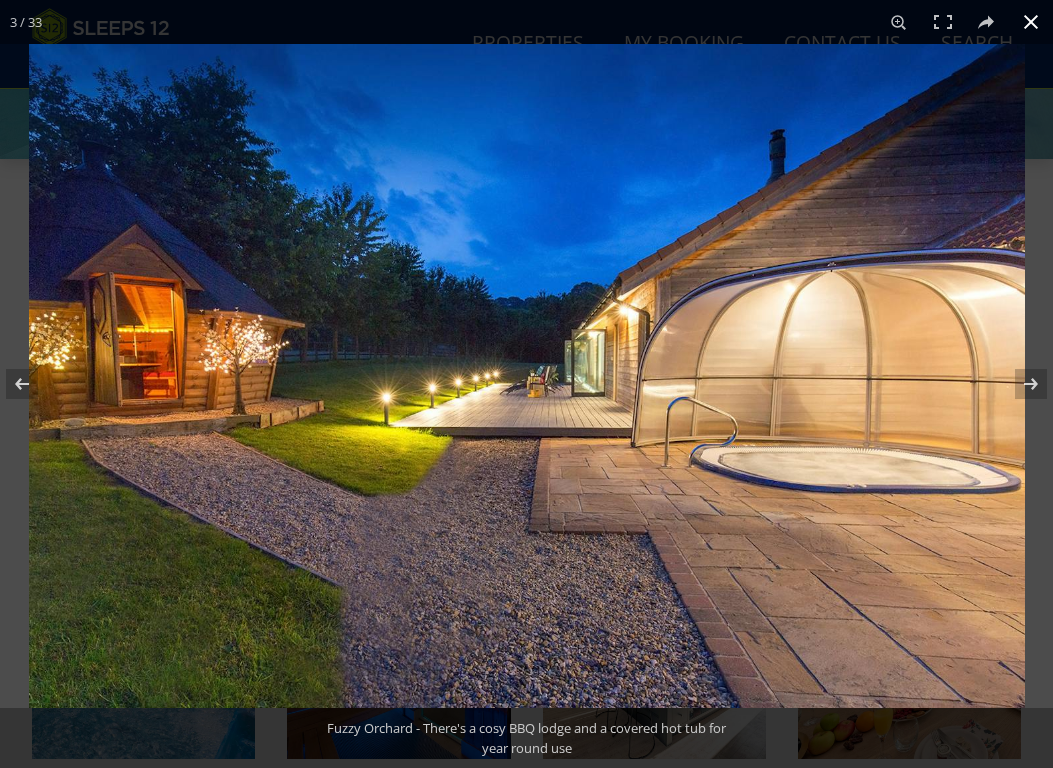 click at bounding box center (1031, 22) 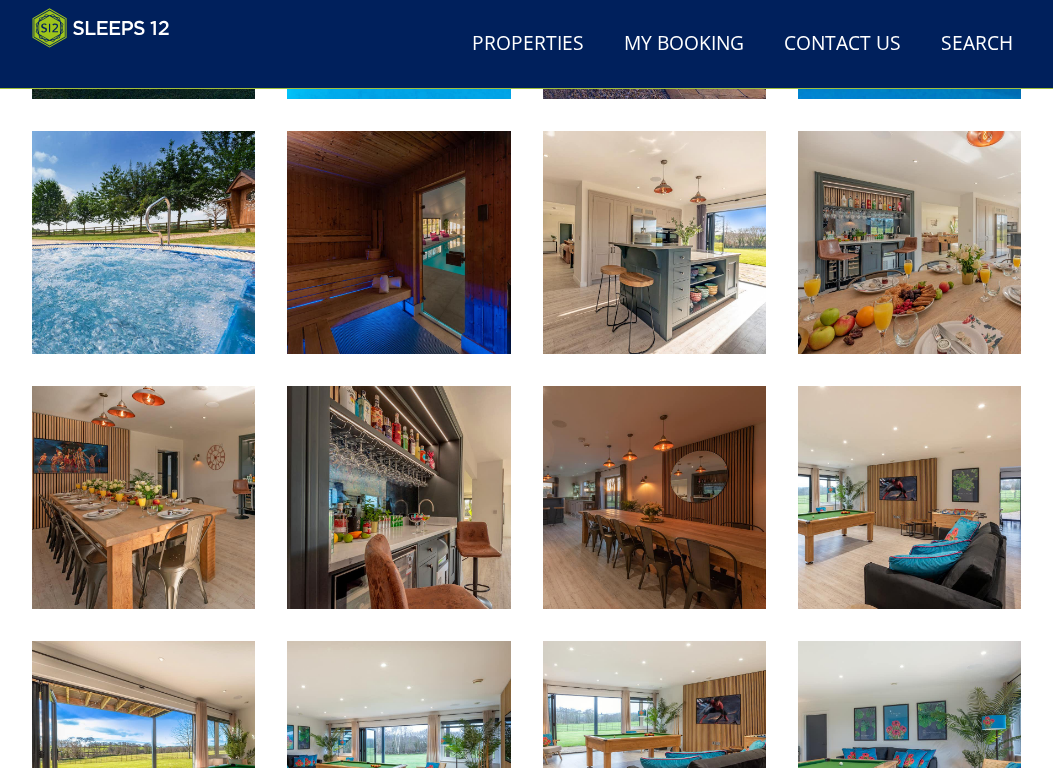 scroll, scrollTop: 984, scrollLeft: 0, axis: vertical 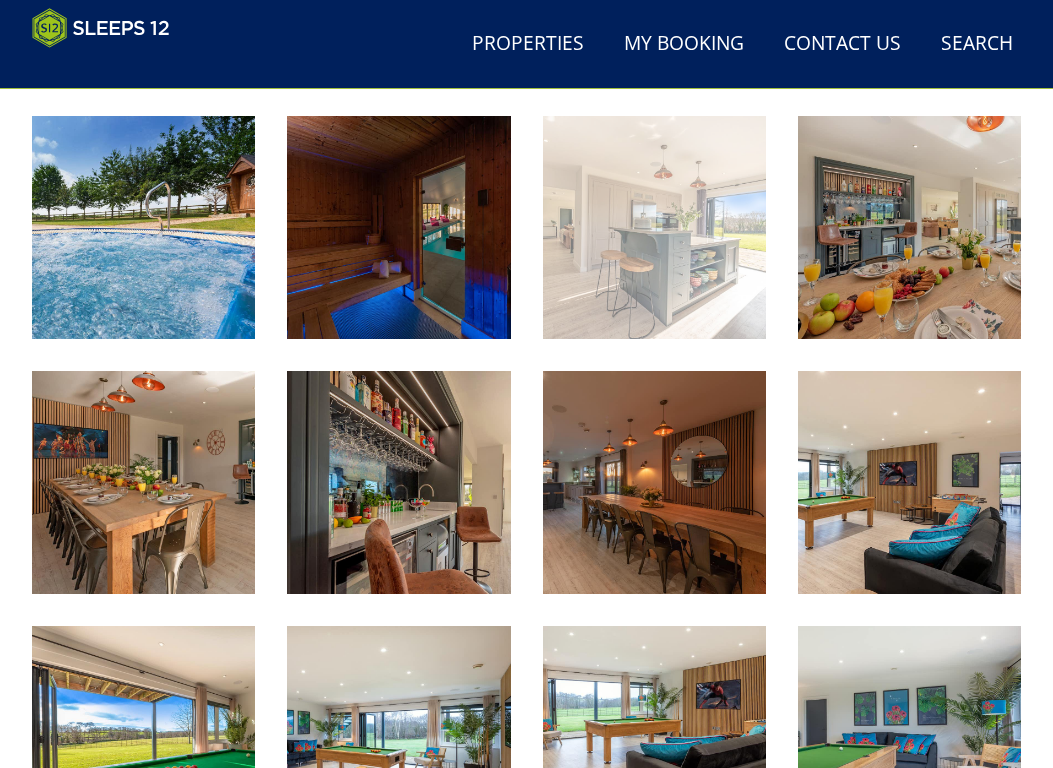 click at bounding box center (654, 227) 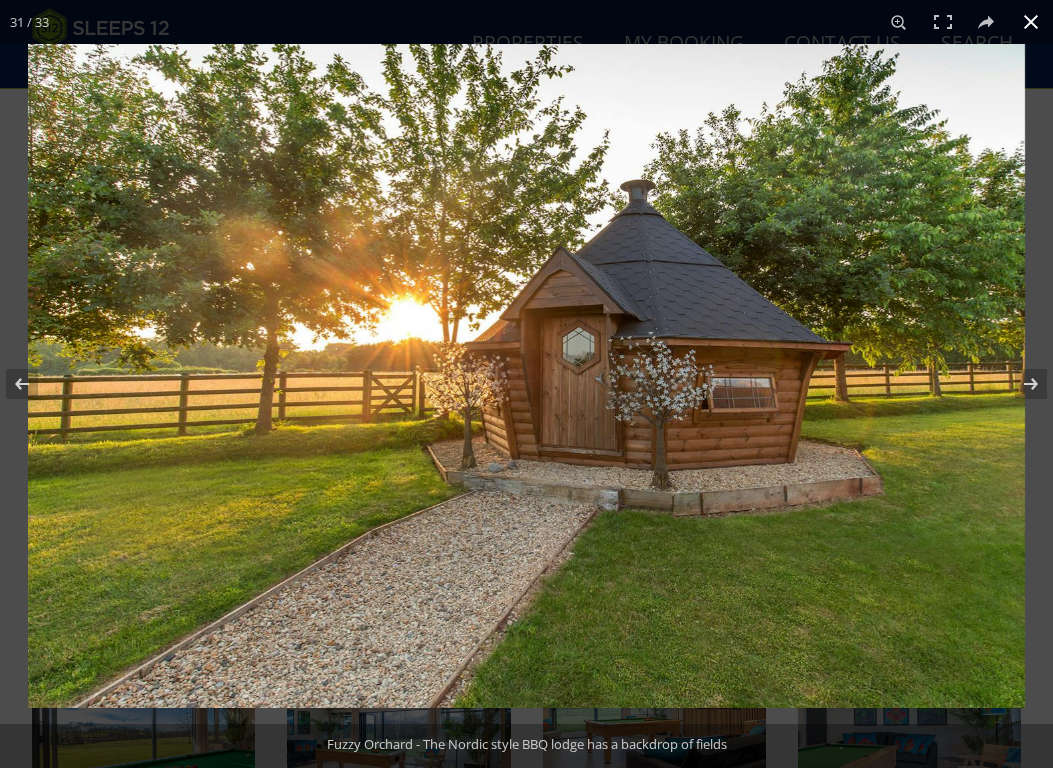 click at bounding box center [1031, 22] 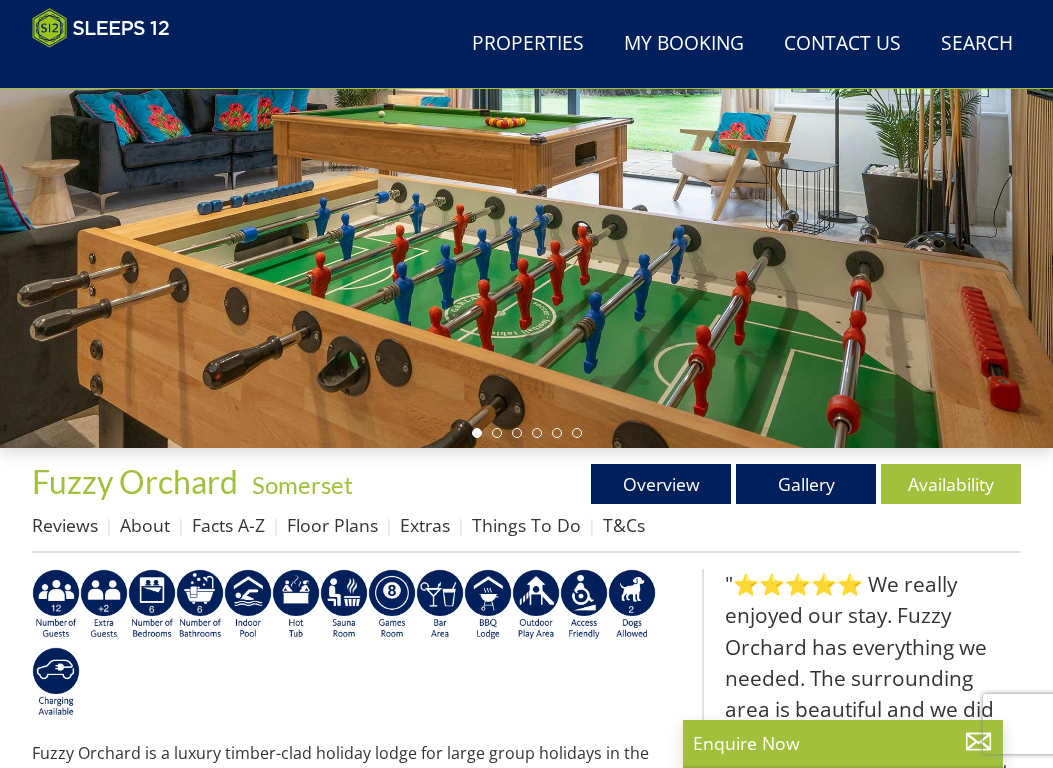 select on "10" 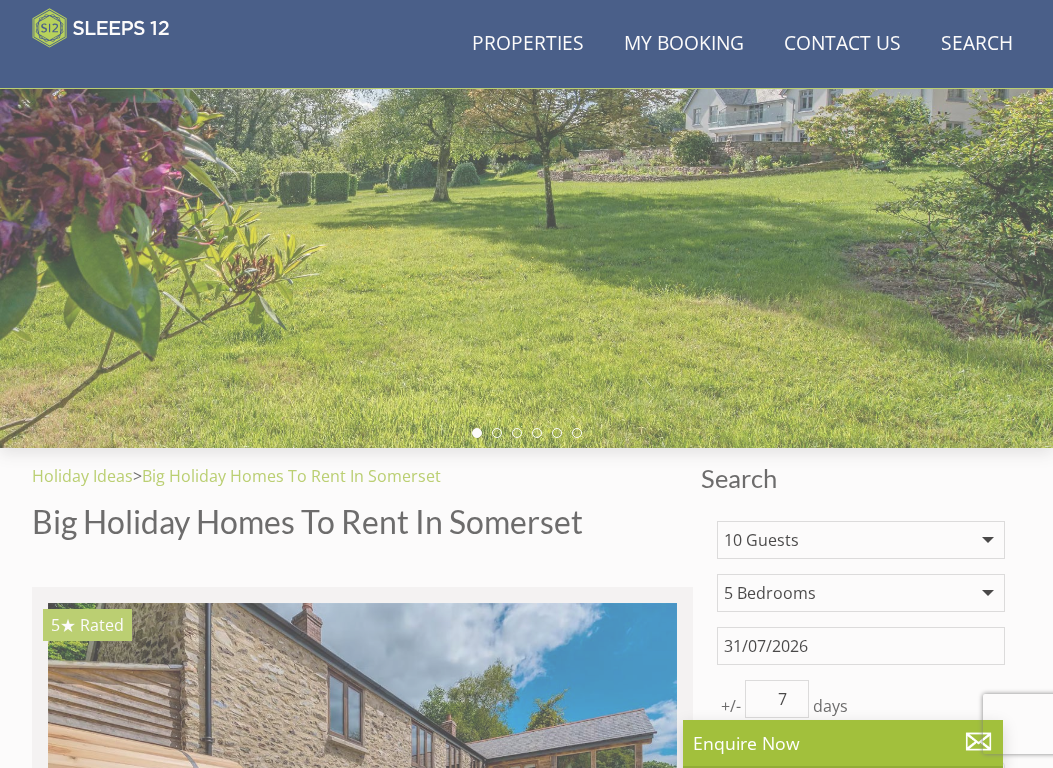 scroll, scrollTop: 8216, scrollLeft: 0, axis: vertical 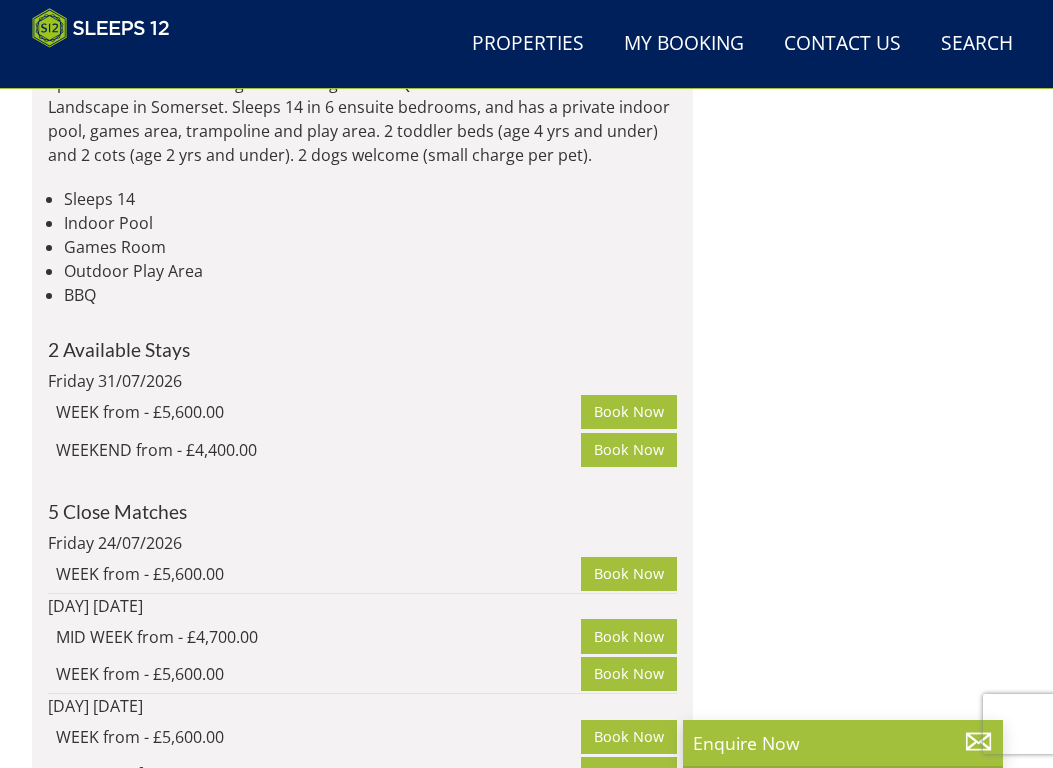 click on "Overbrooks" at bounding box center [114, 2154] 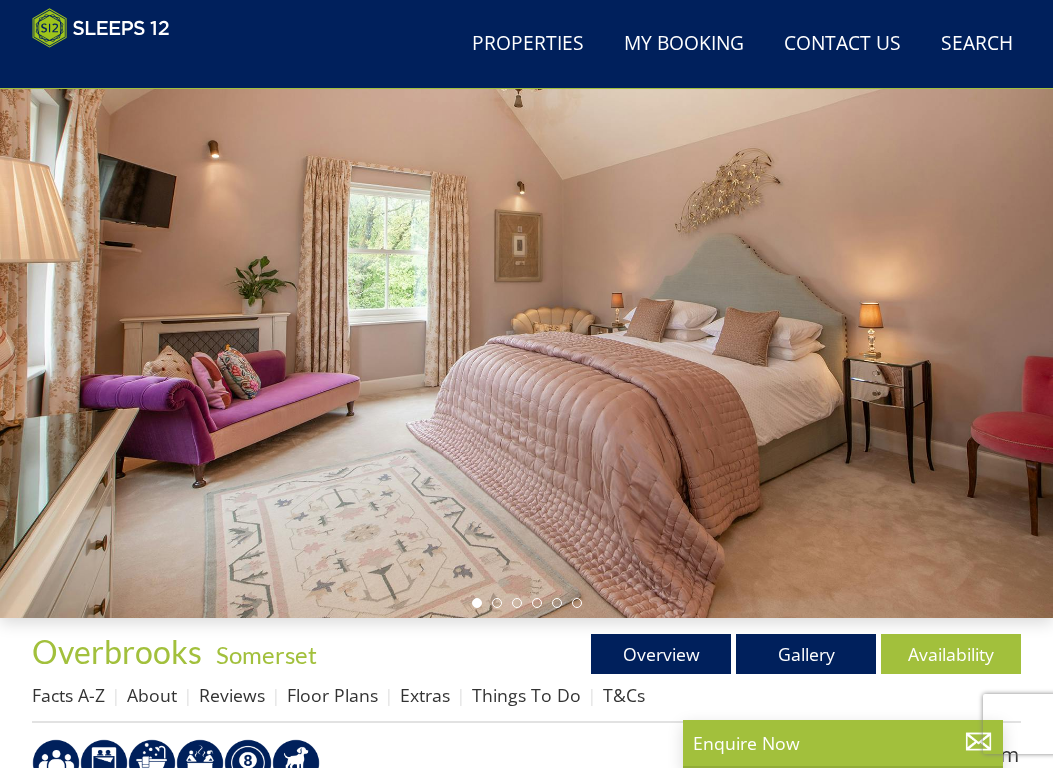 scroll, scrollTop: 292, scrollLeft: 0, axis: vertical 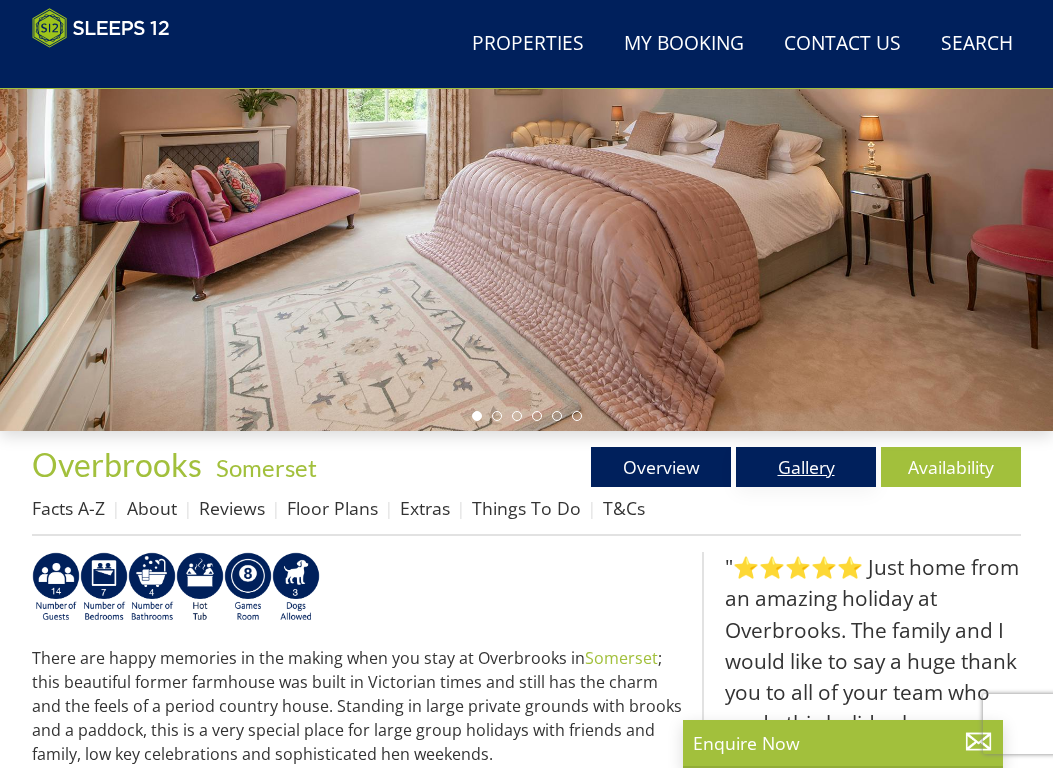 click on "Gallery" at bounding box center (806, 467) 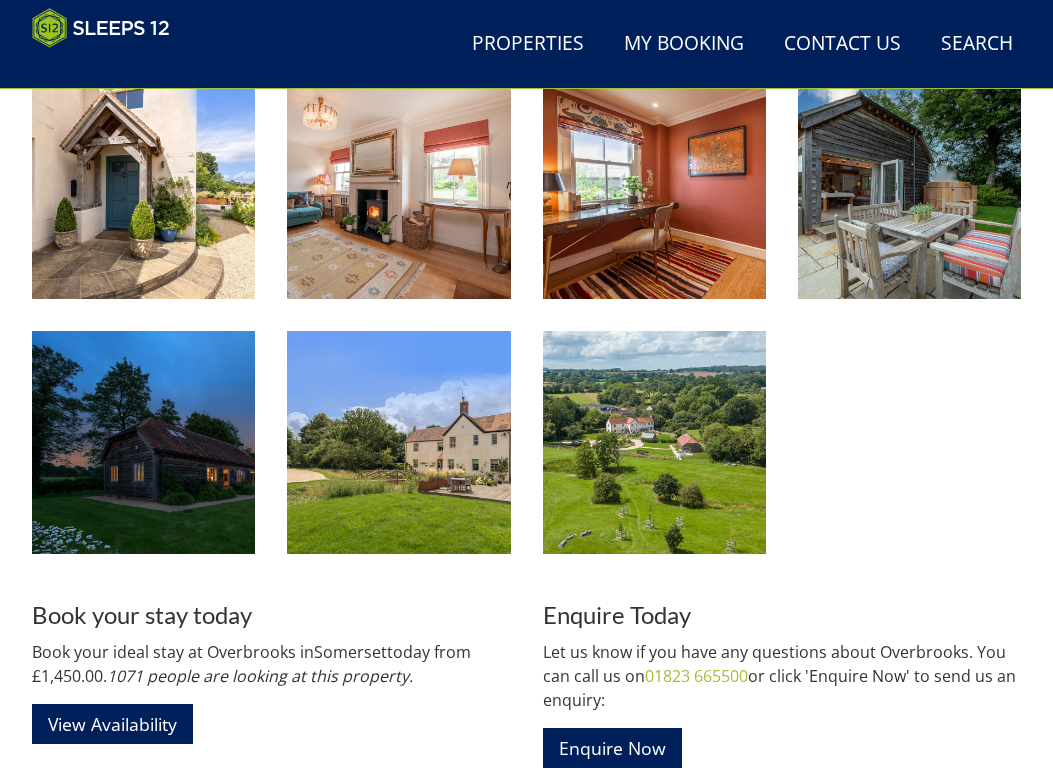scroll, scrollTop: 3098, scrollLeft: 0, axis: vertical 